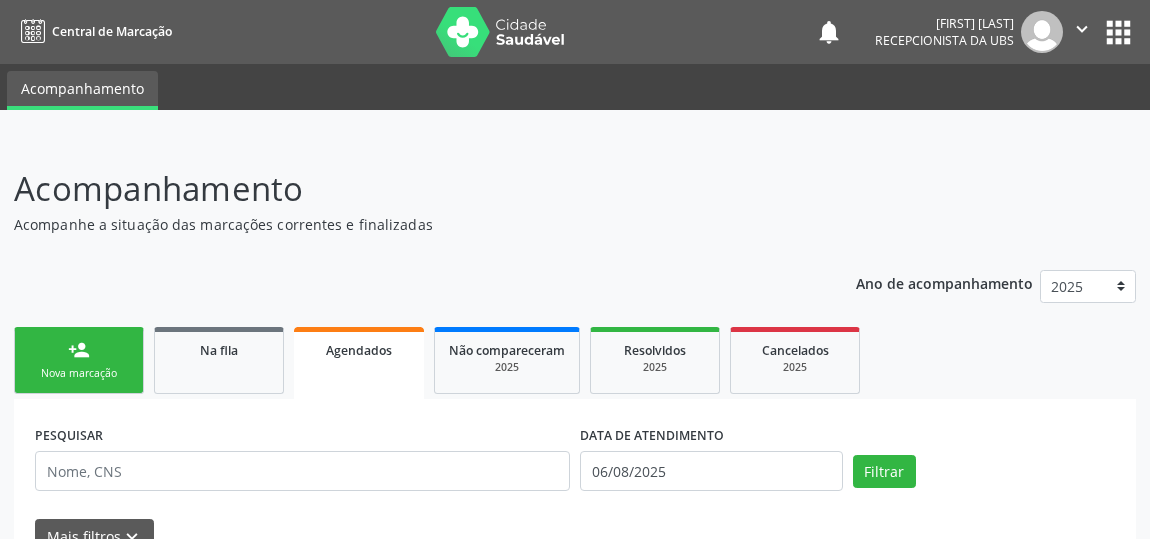 scroll, scrollTop: 89, scrollLeft: 0, axis: vertical 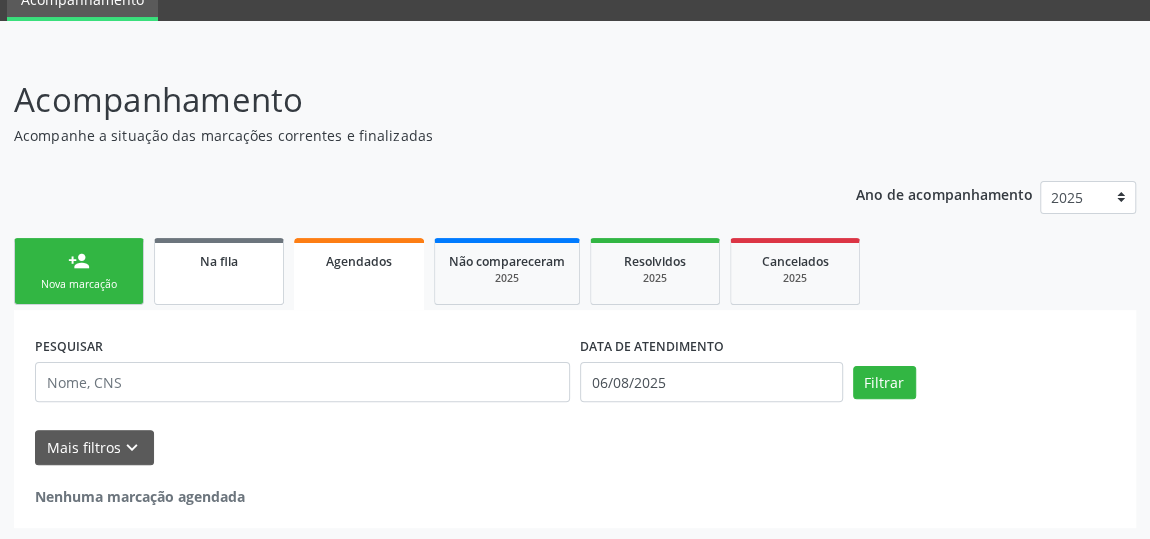 click on "Na fila" at bounding box center [219, 271] 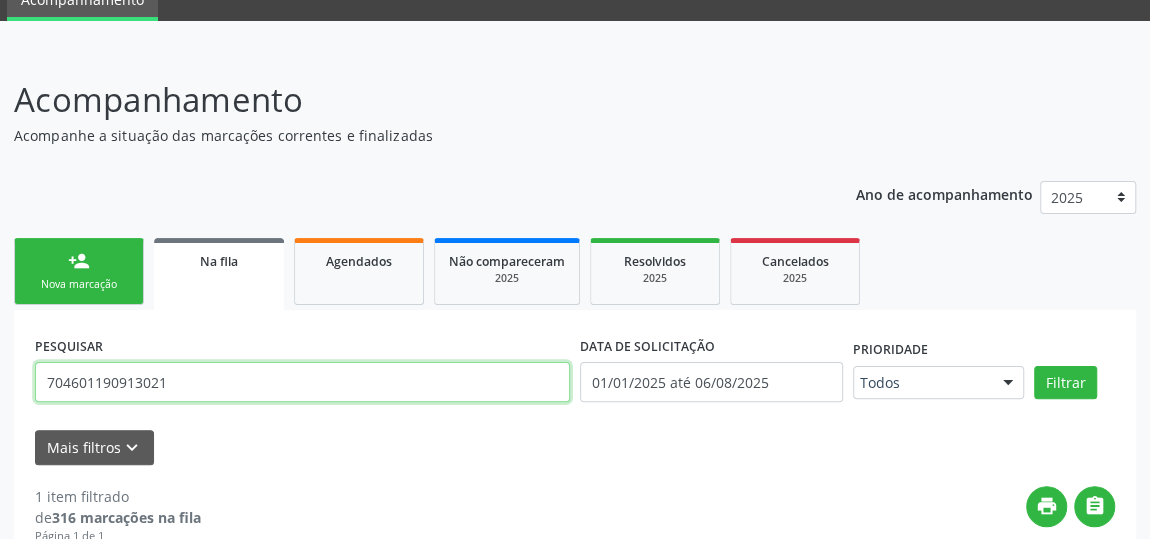drag, startPoint x: 210, startPoint y: 379, endPoint x: 47, endPoint y: 382, distance: 163.0276 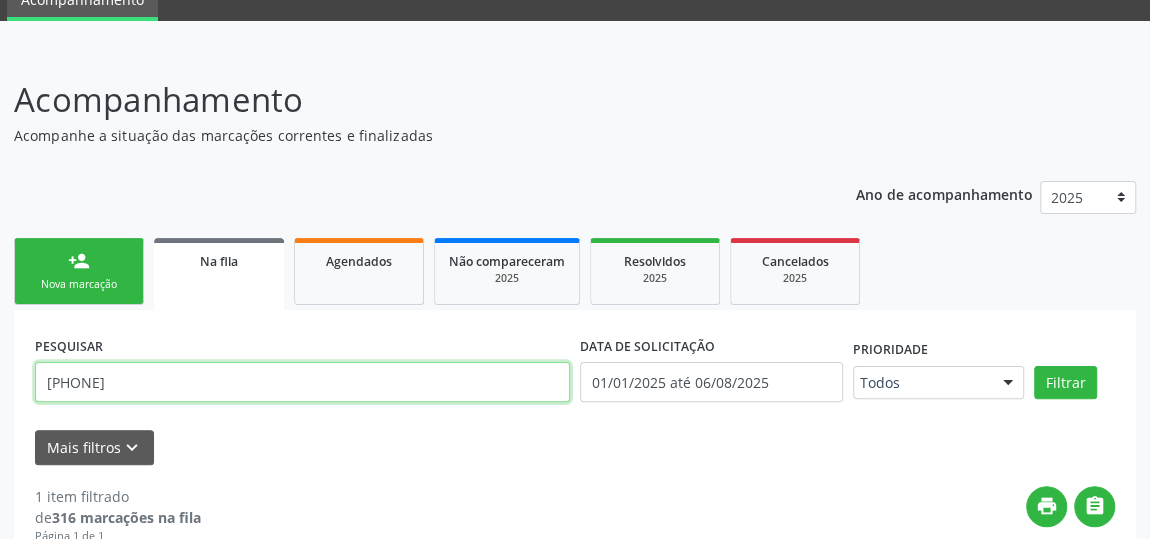 type on "[PHONE]" 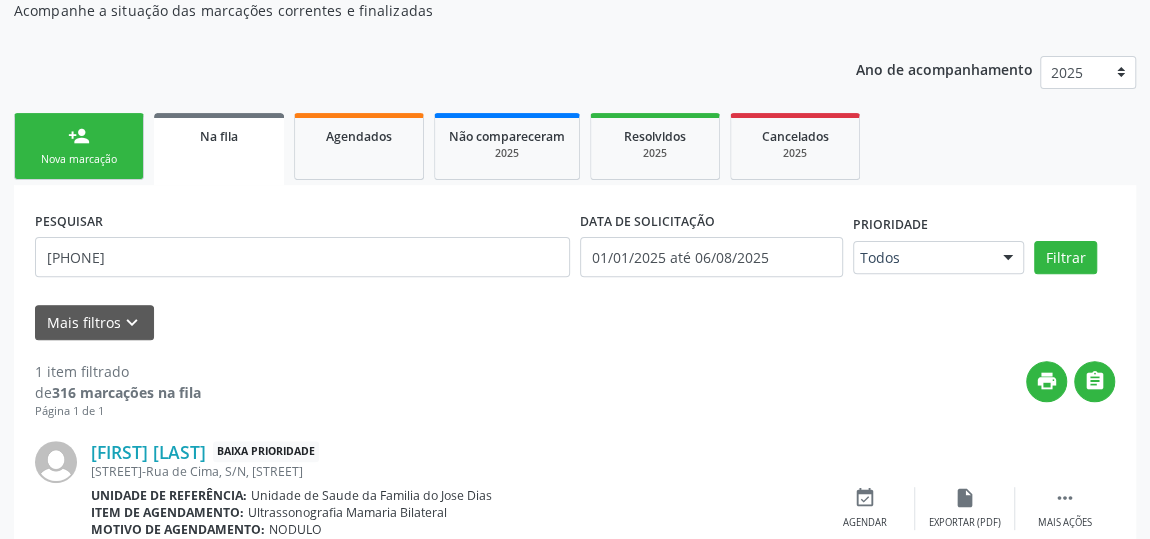scroll, scrollTop: 305, scrollLeft: 0, axis: vertical 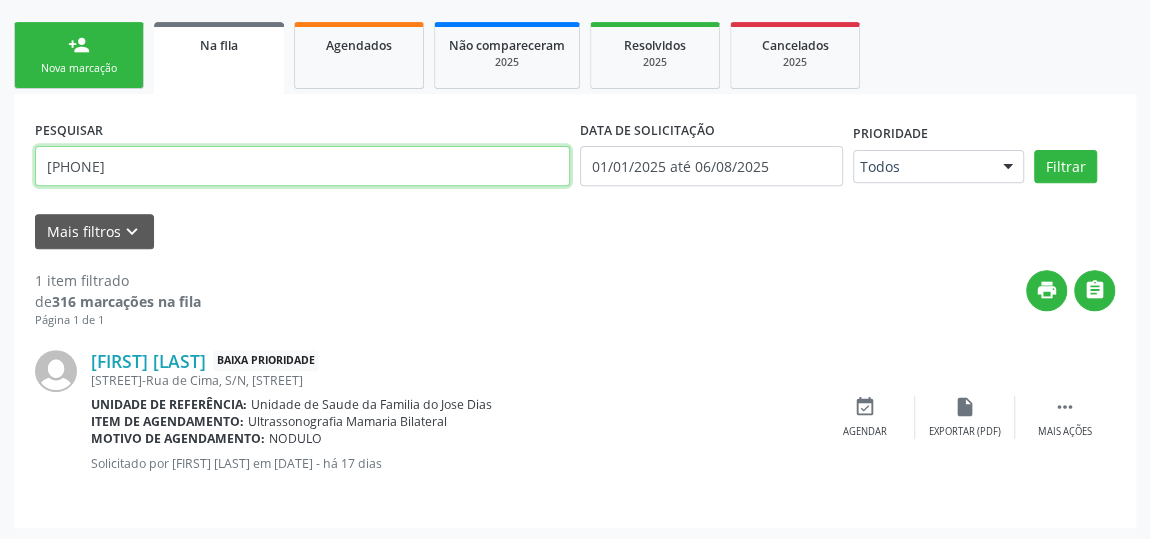 drag, startPoint x: 306, startPoint y: 166, endPoint x: 0, endPoint y: 159, distance: 306.08005 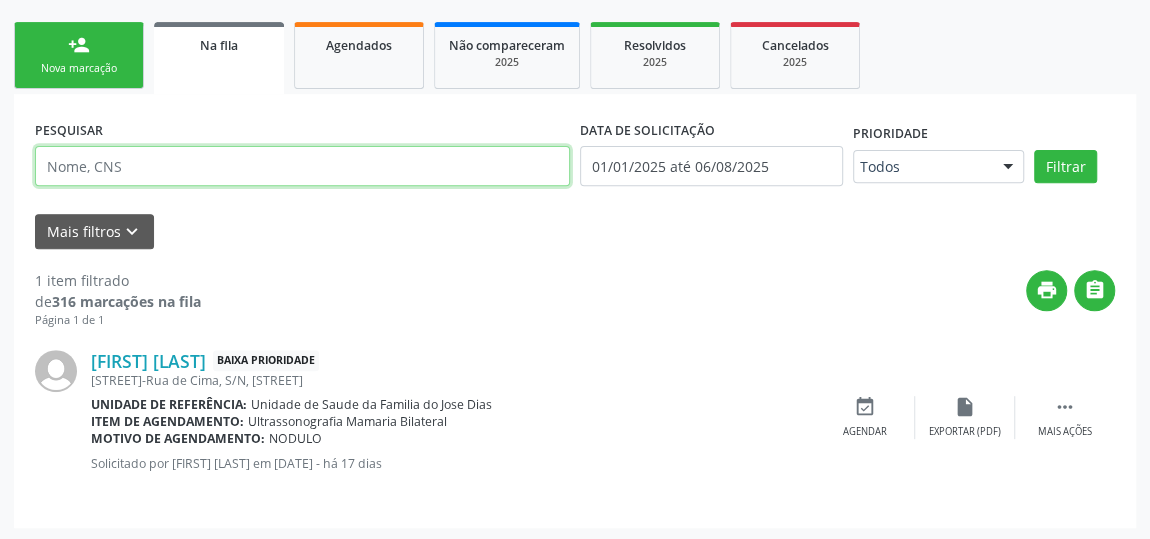 type 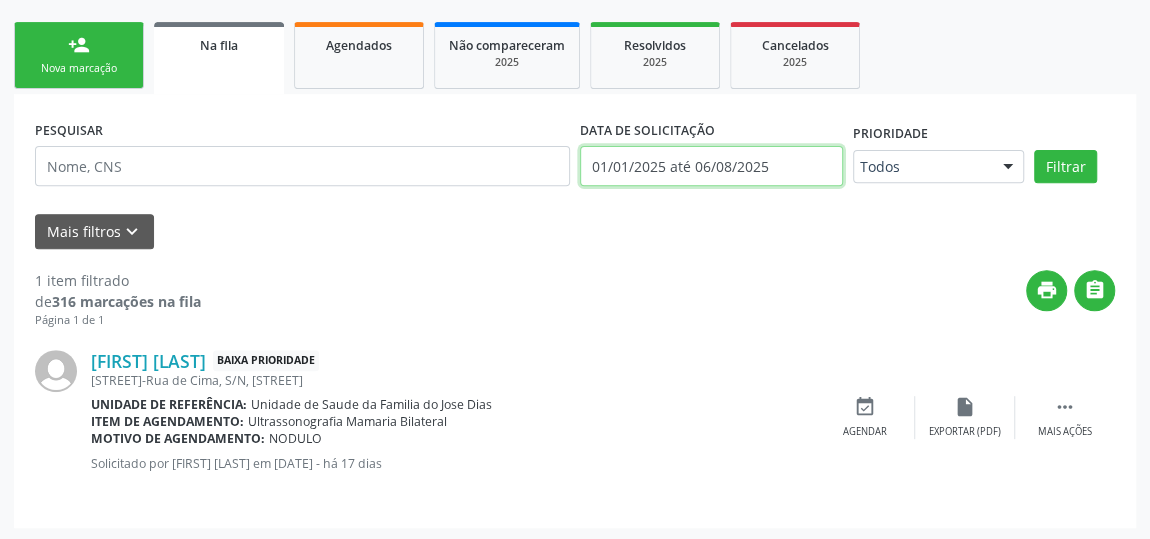 click on "01/01/2025 até 06/08/2025" at bounding box center (711, 166) 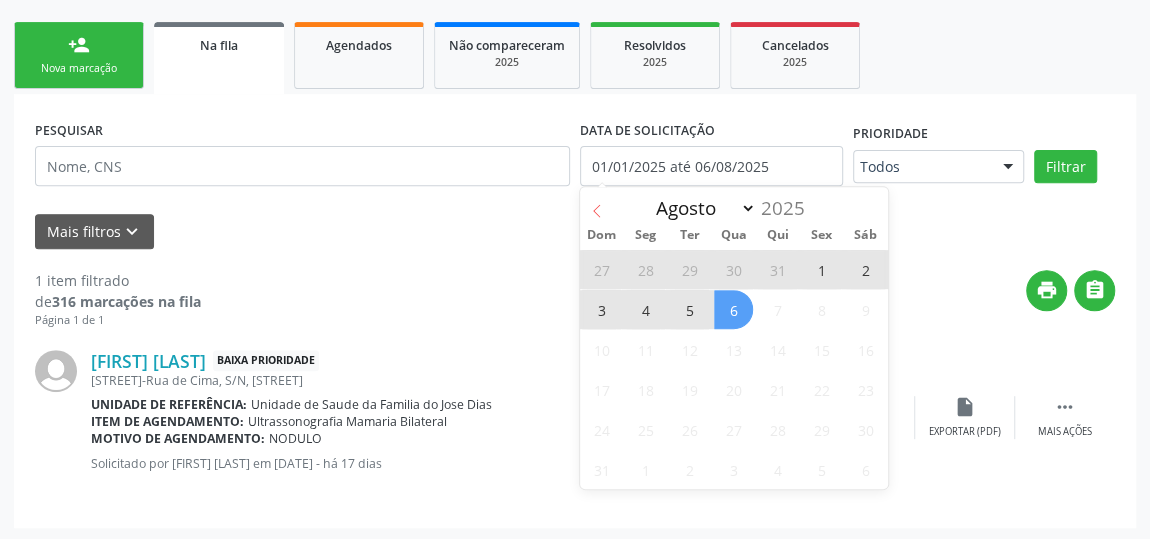 click 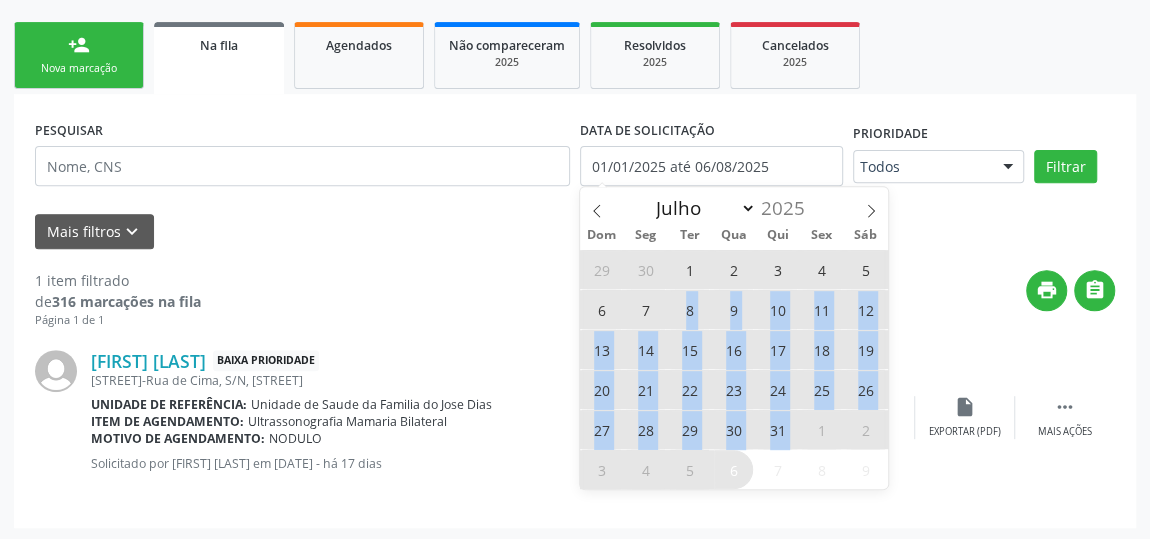 drag, startPoint x: 685, startPoint y: 296, endPoint x: 804, endPoint y: 428, distance: 177.7217 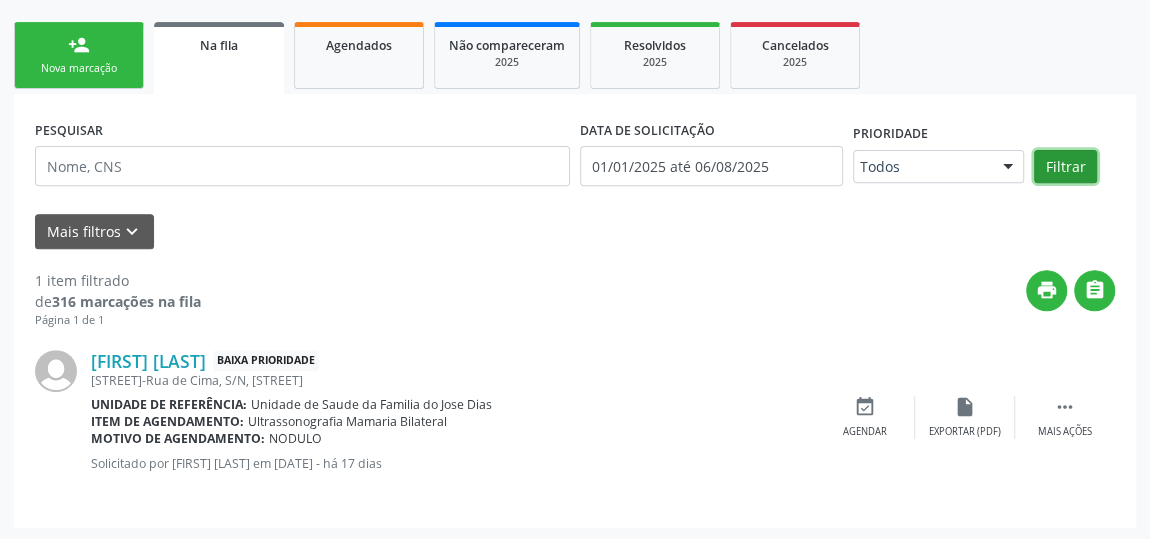 click on "Filtrar" at bounding box center [1065, 167] 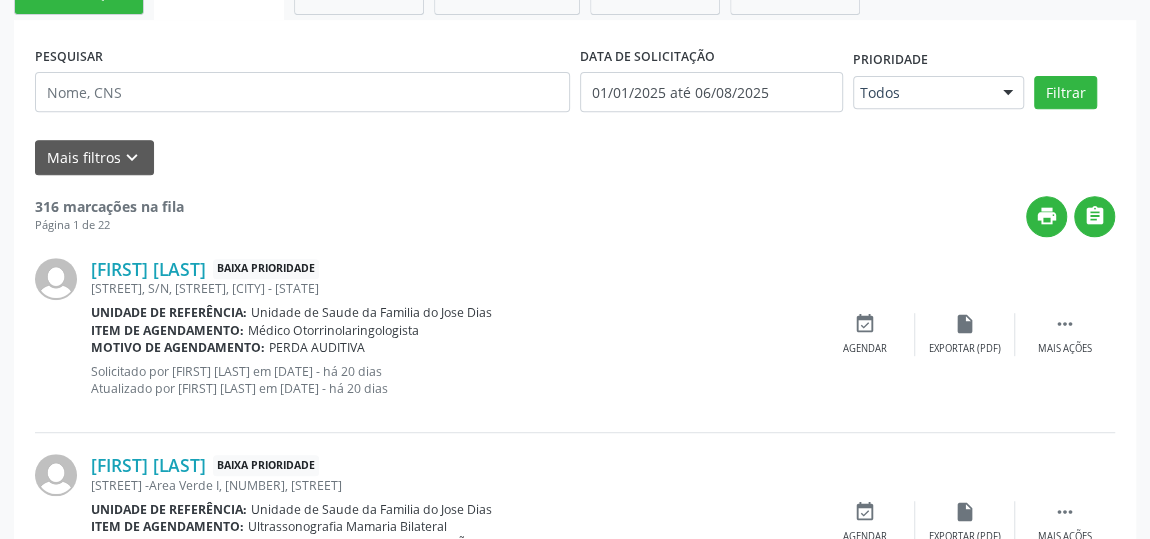 scroll, scrollTop: 335, scrollLeft: 0, axis: vertical 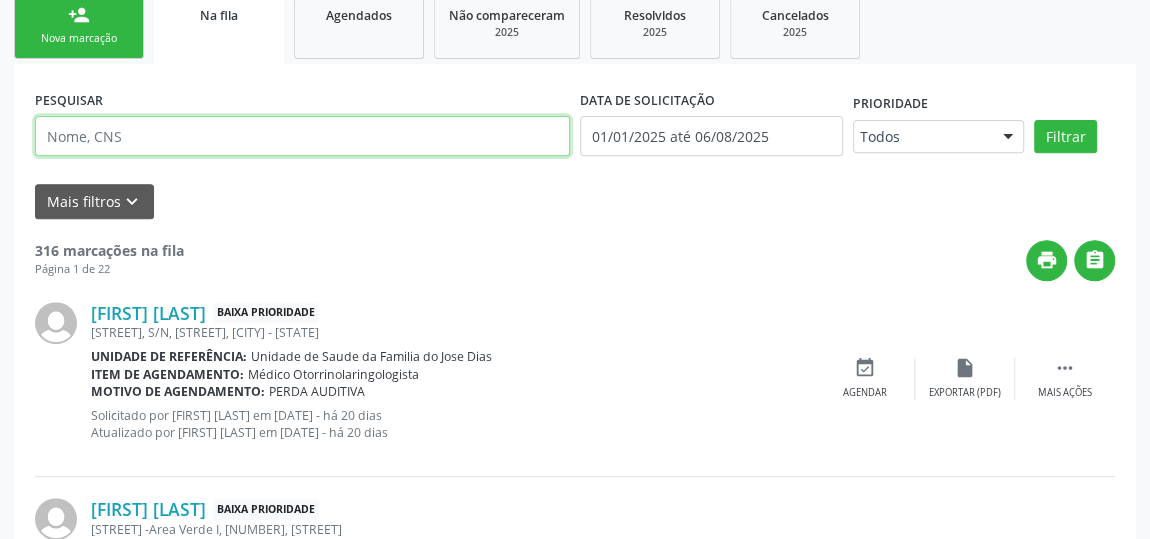 click at bounding box center (302, 136) 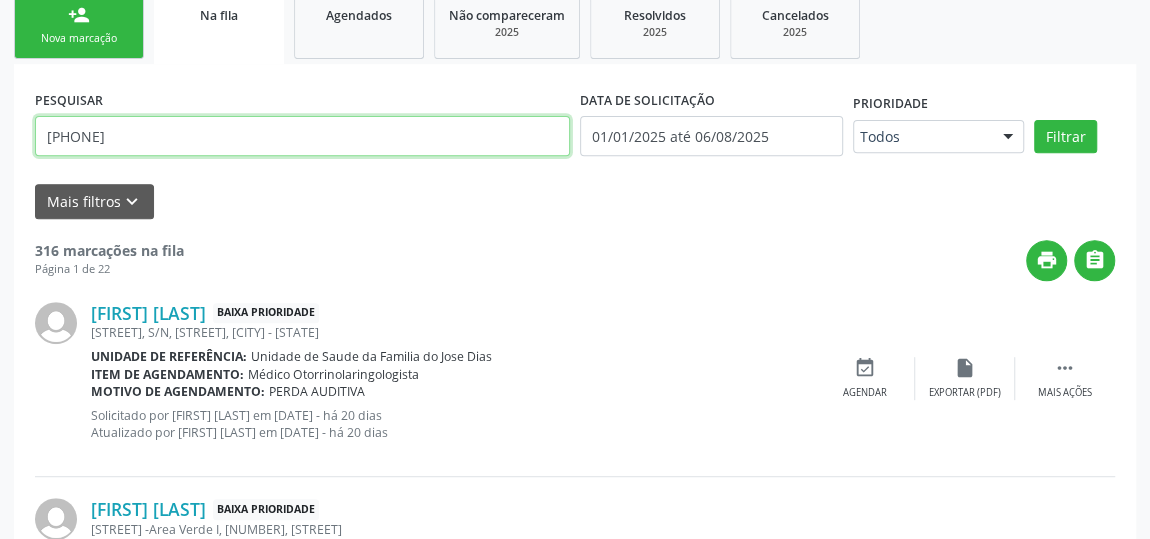 type on "[PHONE]" 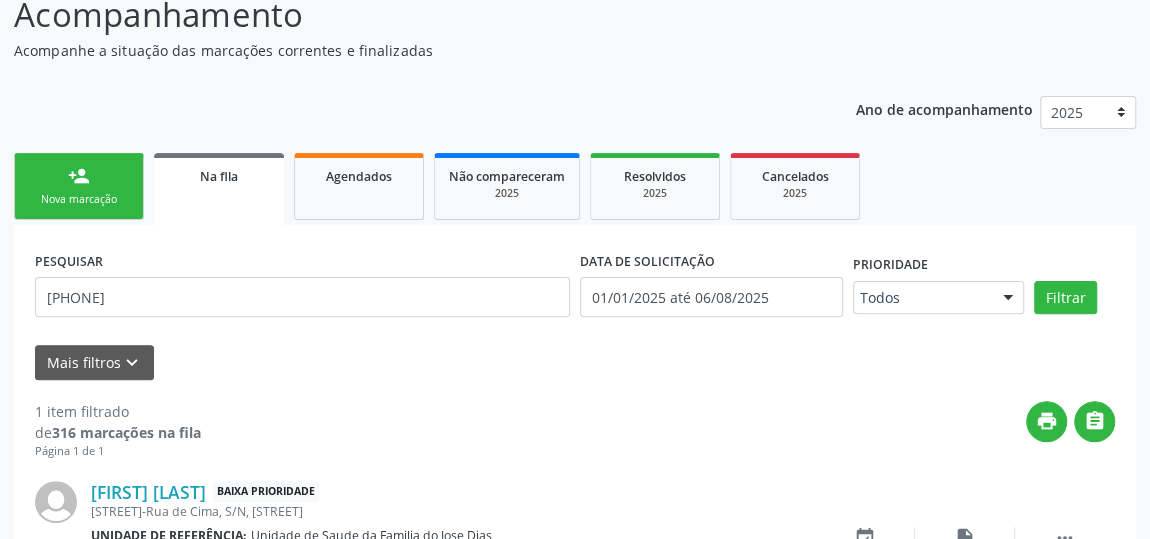 scroll, scrollTop: 305, scrollLeft: 0, axis: vertical 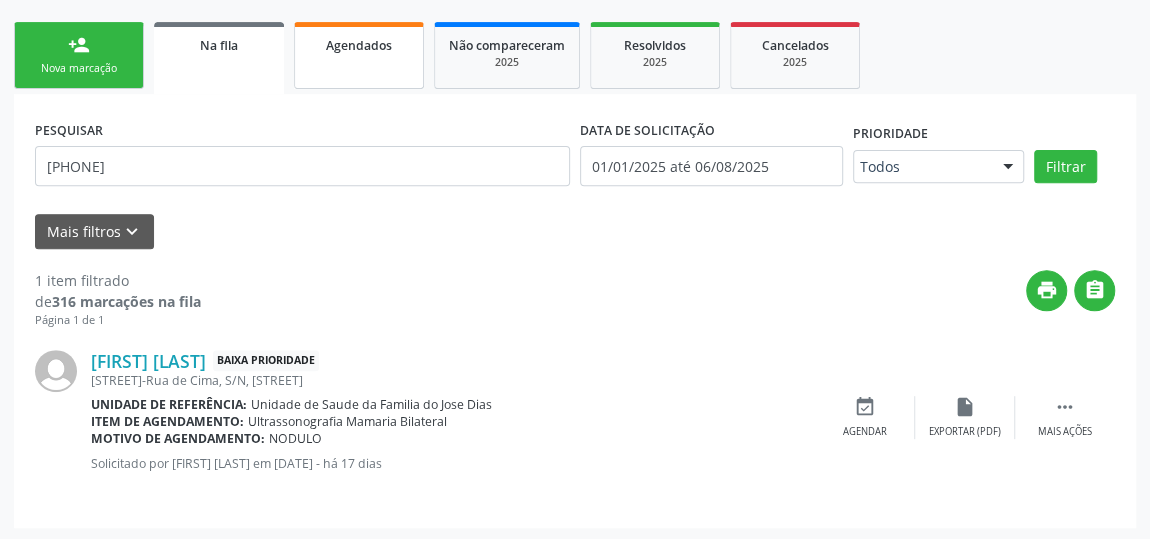 click on "Agendados" at bounding box center [359, 55] 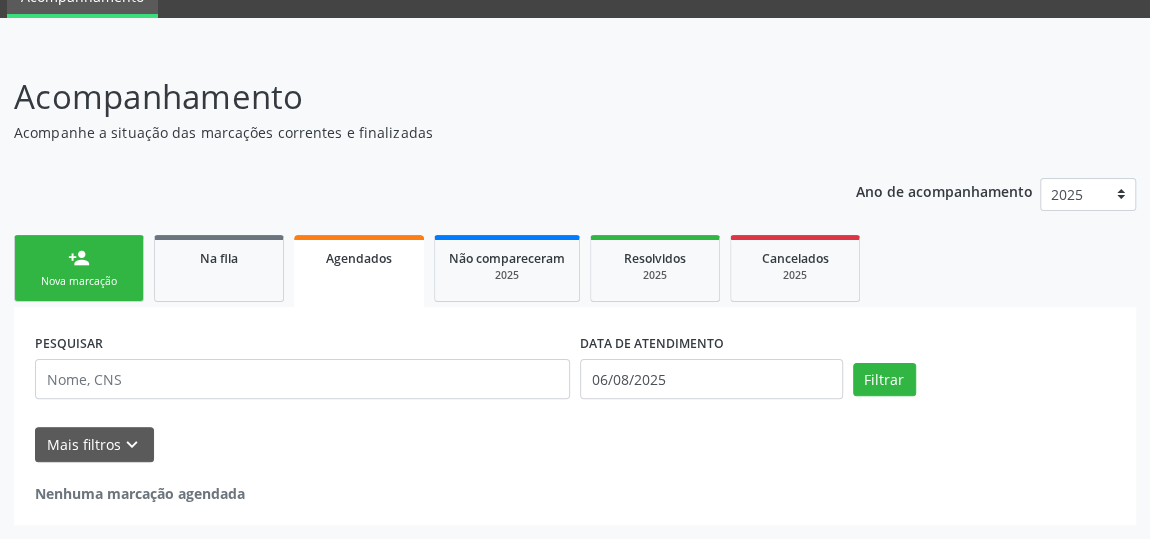 scroll, scrollTop: 89, scrollLeft: 0, axis: vertical 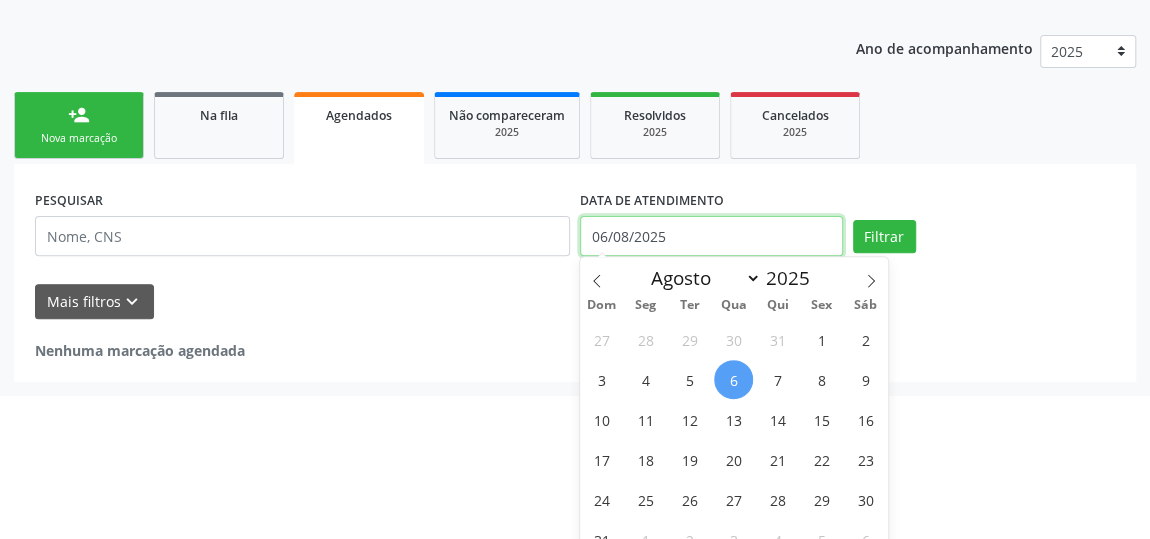 drag, startPoint x: 699, startPoint y: 383, endPoint x: 669, endPoint y: 386, distance: 30.149628 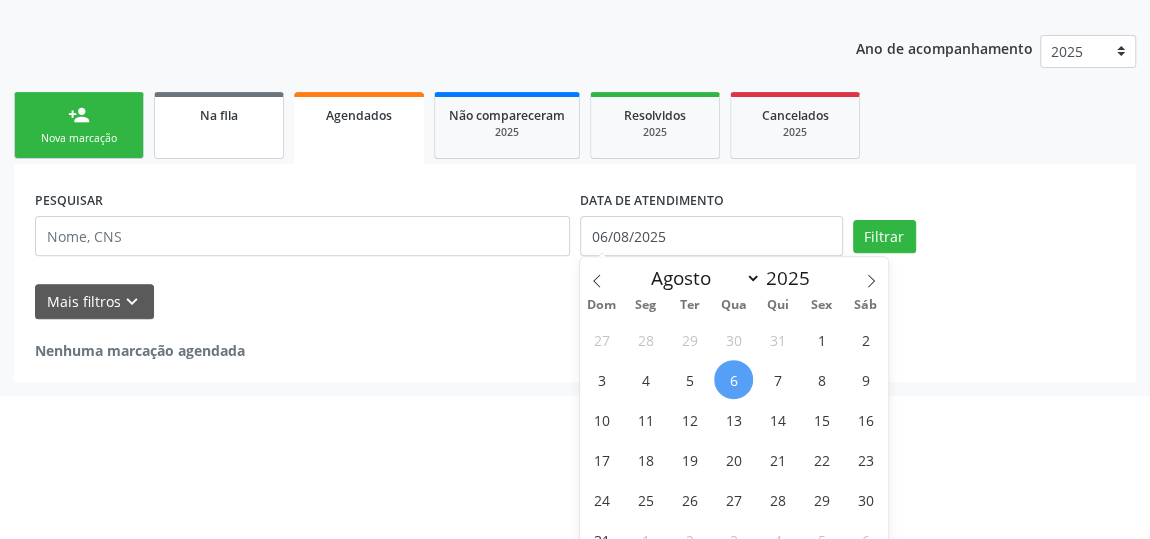 scroll, scrollTop: 89, scrollLeft: 0, axis: vertical 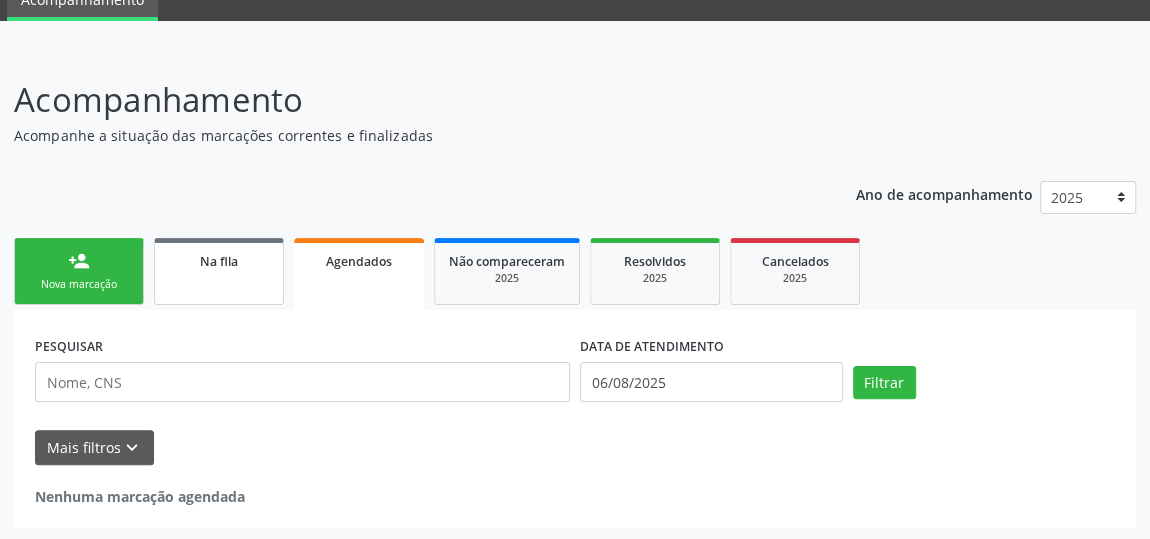 click on "Acompanhamento
Acompanhe a situação das marcações correntes e finalizadas
Relatórios
Ano de acompanhamento
2025
person_add
Nova marcação
Na fila   Agendados   Não compareceram
2025
Resolvidos
2025
Cancelados
2025
PESQUISAR
DATA DE ATENDIMENTO
06/08/2025
Filtrar
UNIDADE EXECUTANTE
Selecione uma unidade
Todos as unidades   Aeronave Baron 58   Aeronave Cessna   Associacao Divina Misericordia   Caps Maria Celia de Araujo Sarmento   Central Municipal de Rede de Frio de Marechal Deodoro   Central de Abastecimento Farmaceutico Caf                   Espaco Klecia Ribeiro" at bounding box center [575, 301] 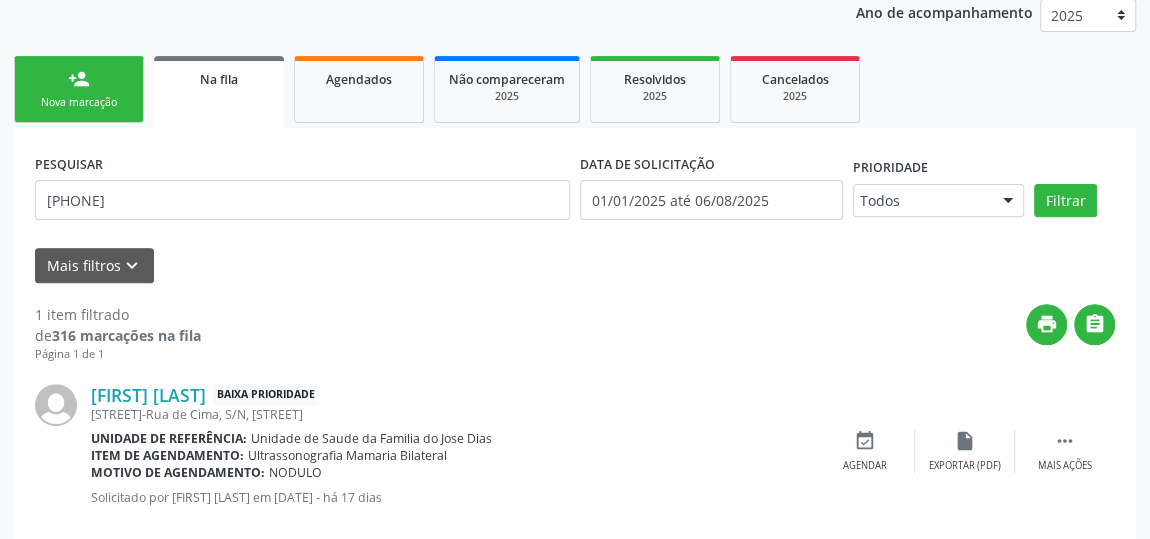 scroll, scrollTop: 305, scrollLeft: 0, axis: vertical 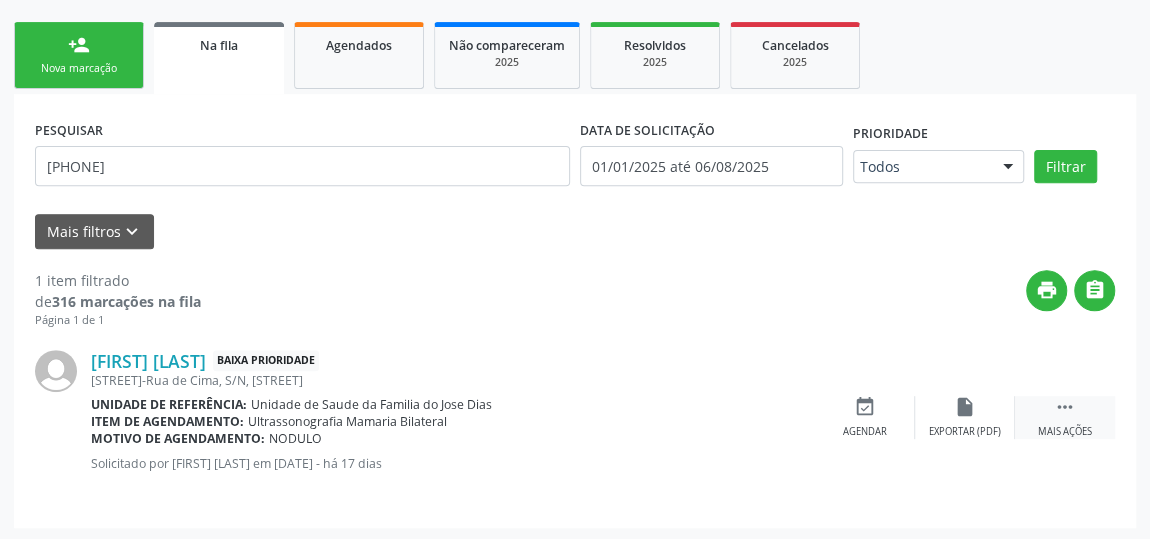 click on "" at bounding box center [1065, 407] 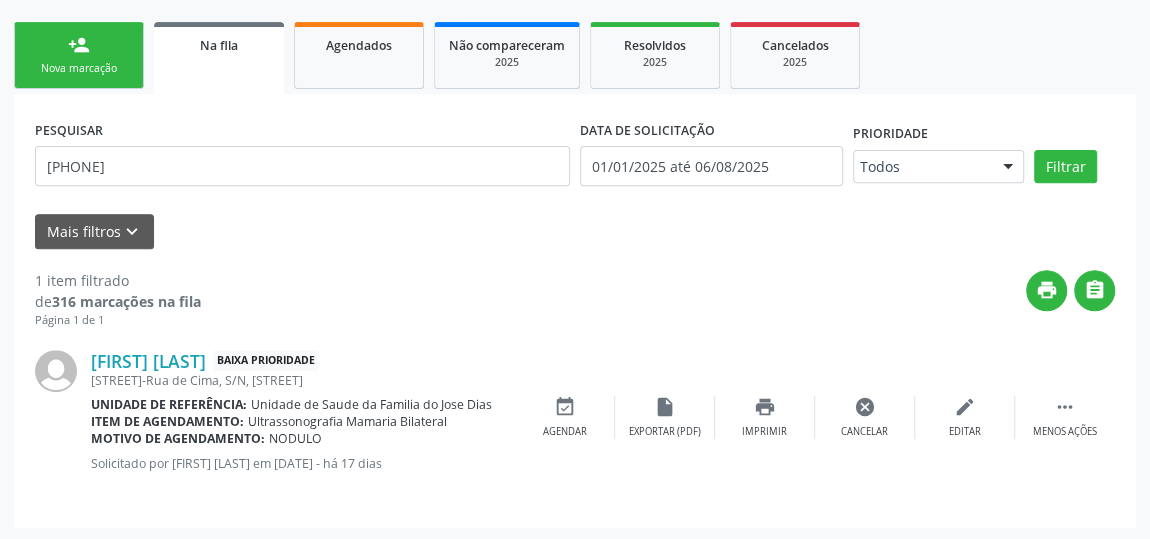 click on "print   " at bounding box center [658, 299] 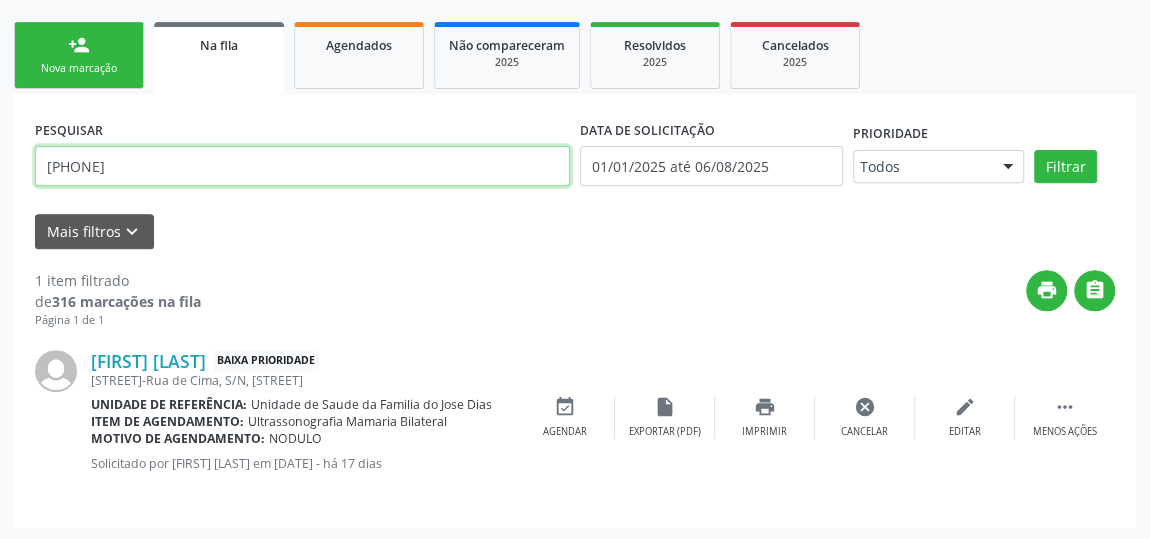 click on "[PHONE]" at bounding box center [302, 166] 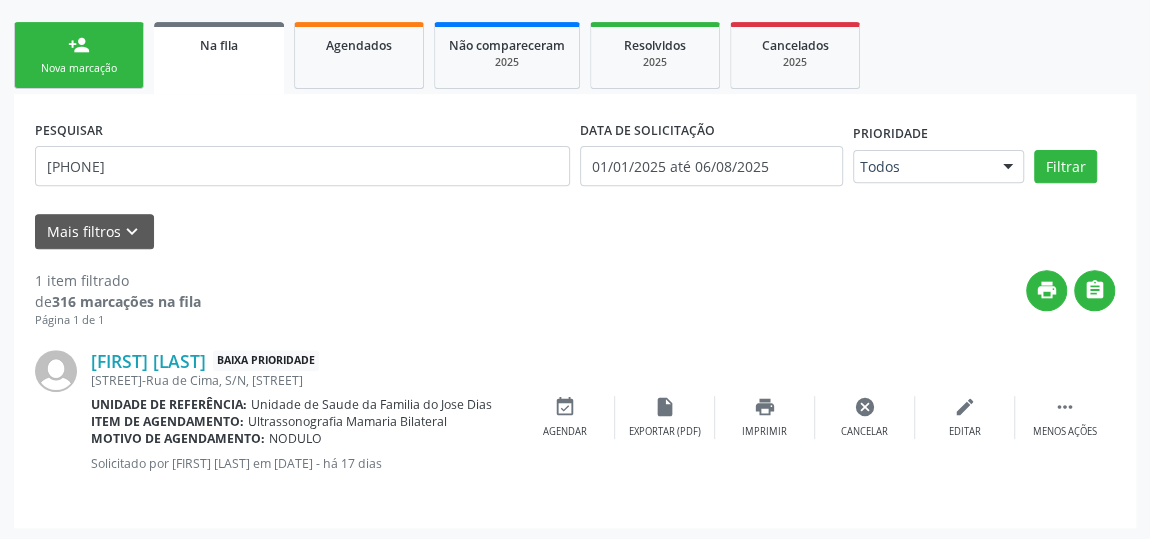 click on "Nova marcação" at bounding box center [79, 68] 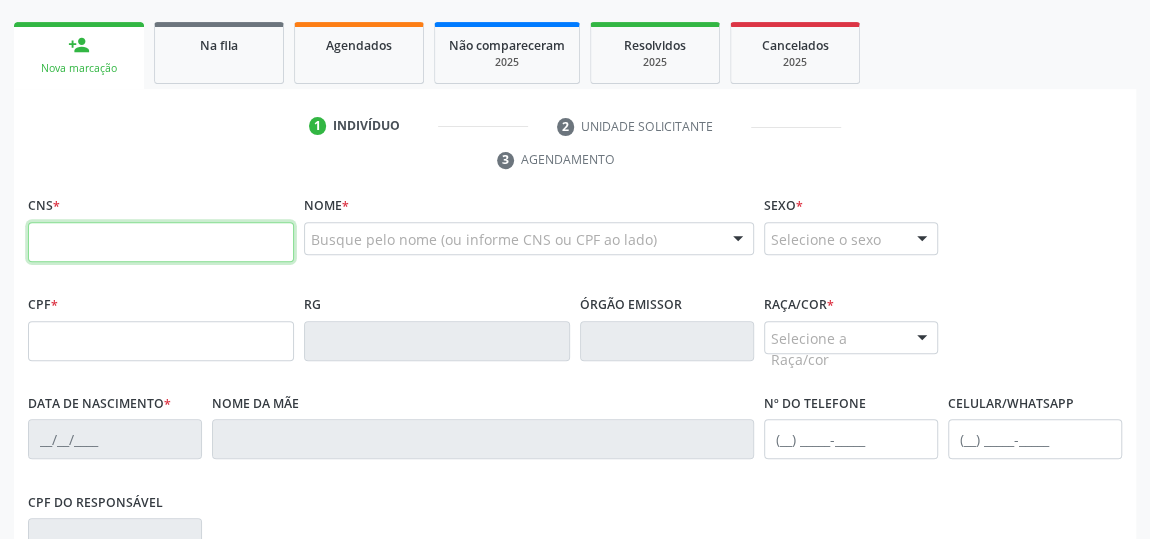 paste on "[PHONE]" 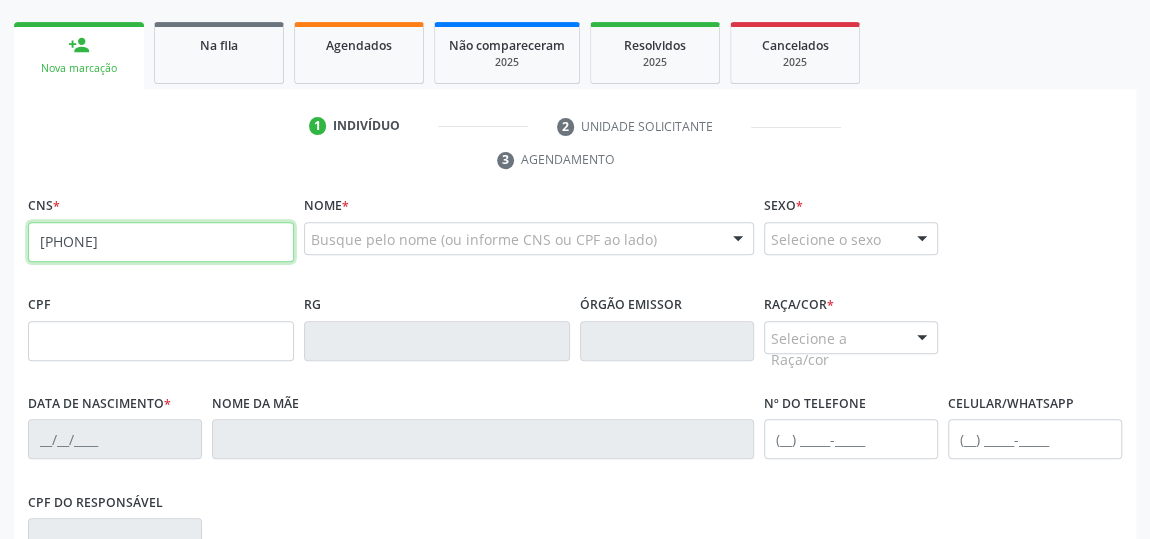 type on "[PHONE]" 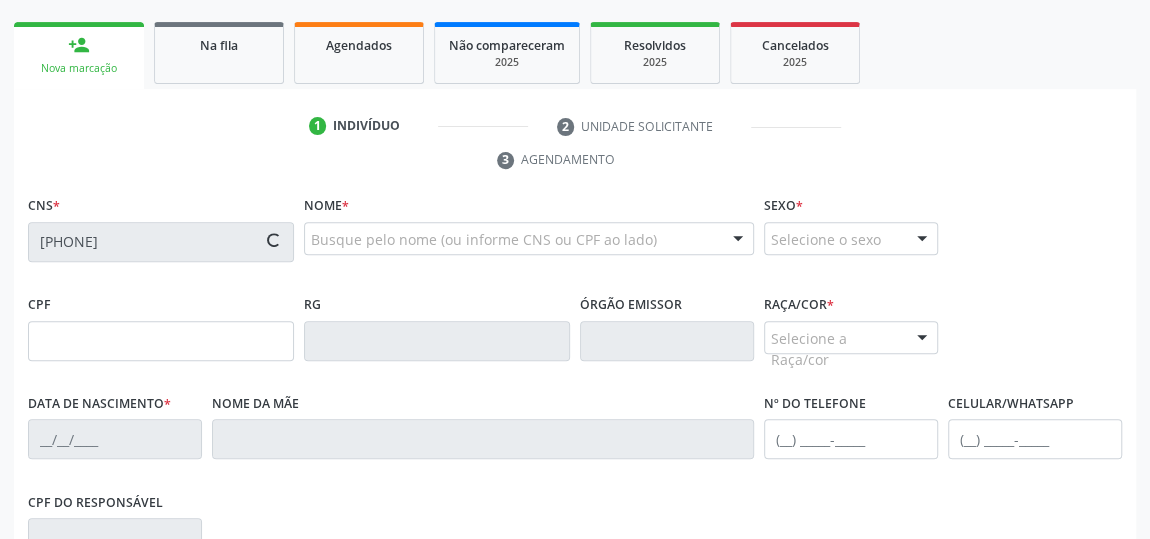 type on "[DATE]" 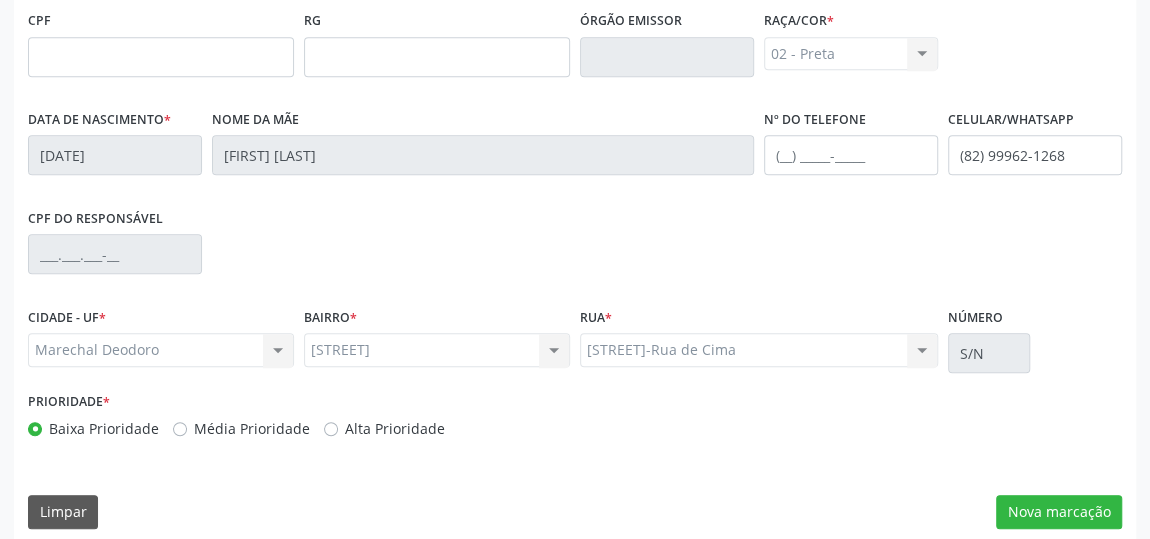scroll, scrollTop: 604, scrollLeft: 0, axis: vertical 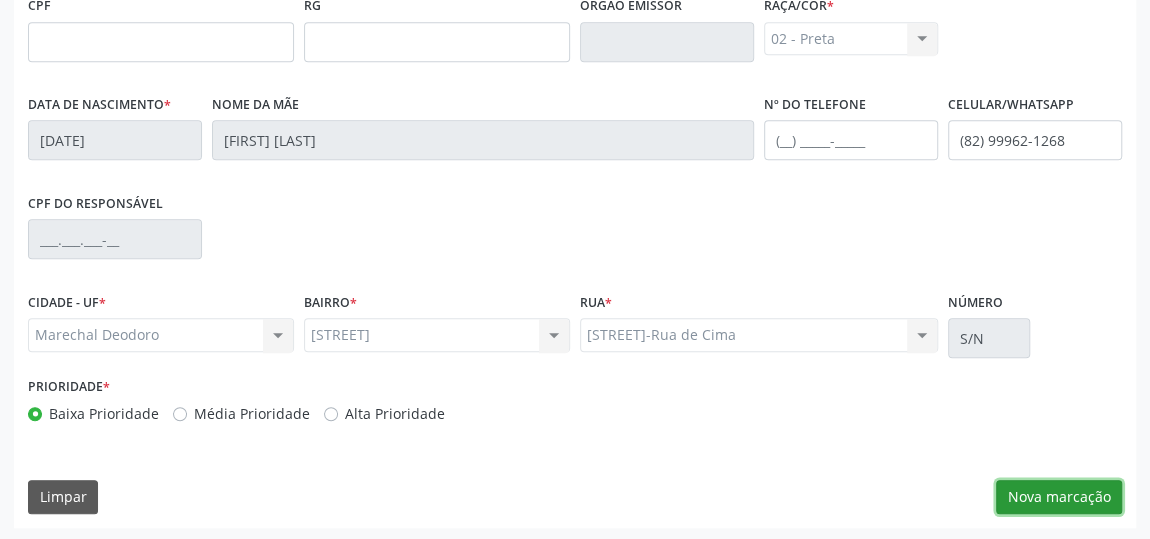 click on "Nova marcação" at bounding box center (1059, 497) 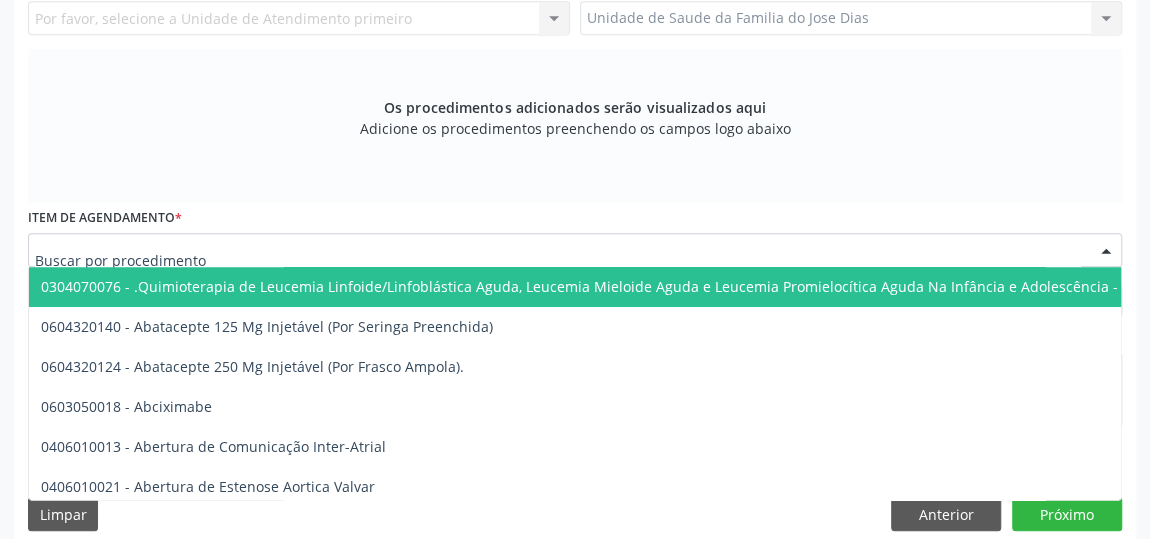 click at bounding box center (575, 250) 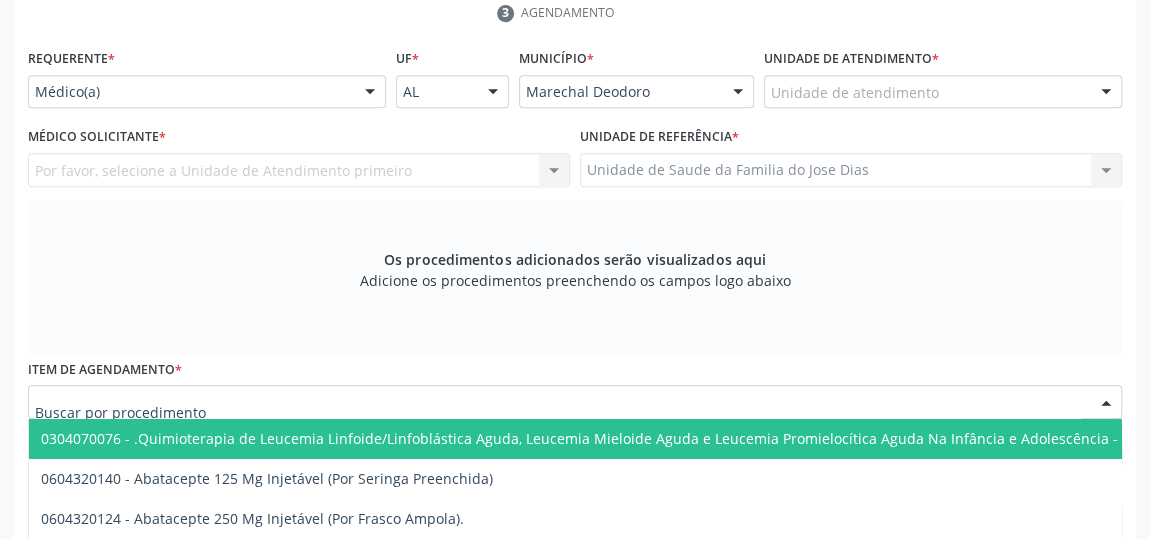 scroll, scrollTop: 331, scrollLeft: 0, axis: vertical 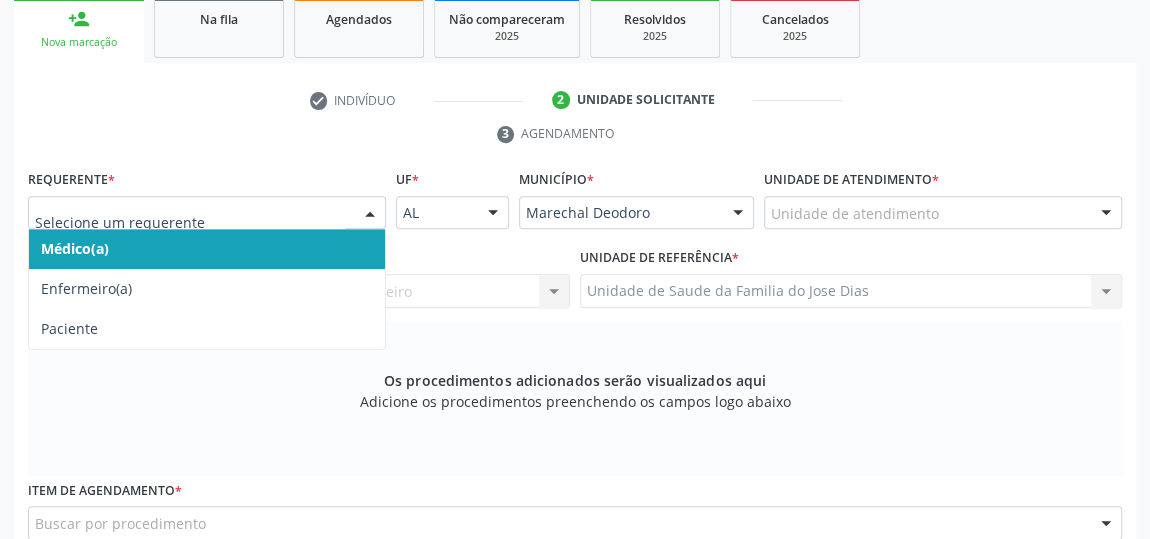 click at bounding box center [370, 214] 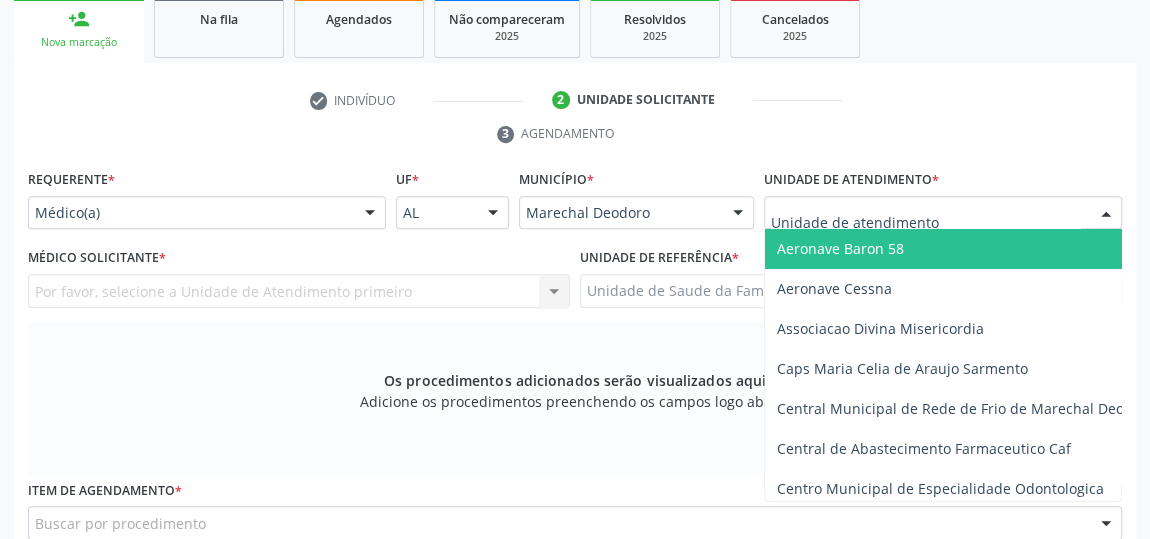 type on "j" 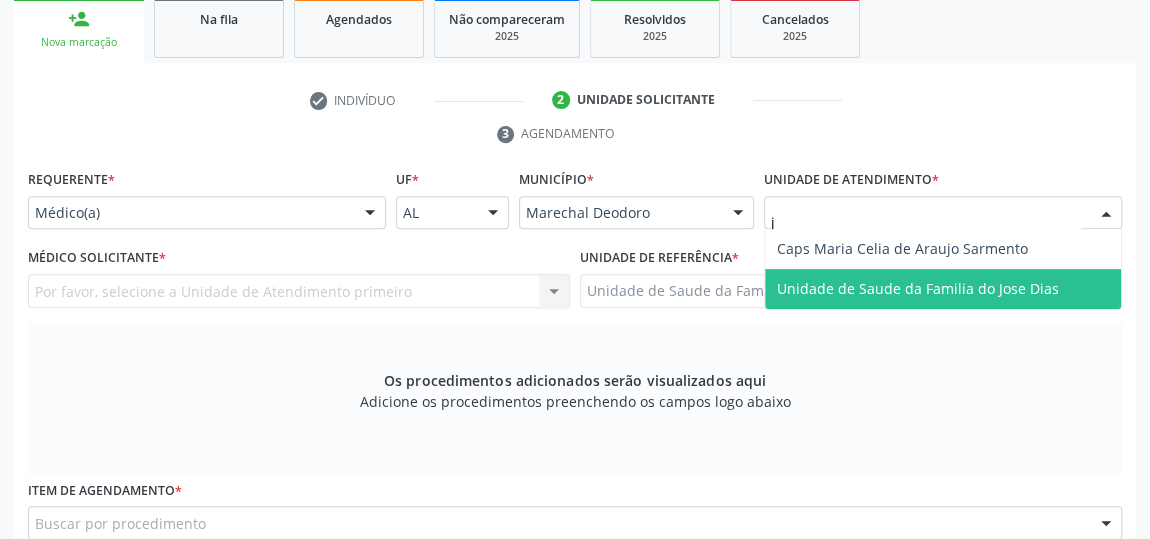 click on "Unidade de Saude da Familia do Jose Dias" at bounding box center [918, 288] 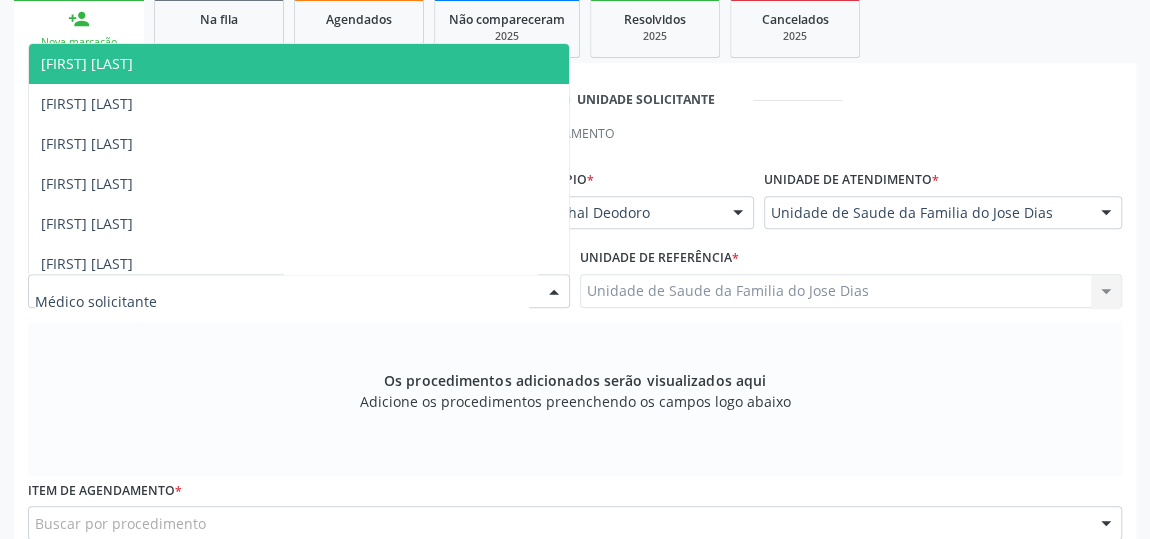 click at bounding box center (554, 292) 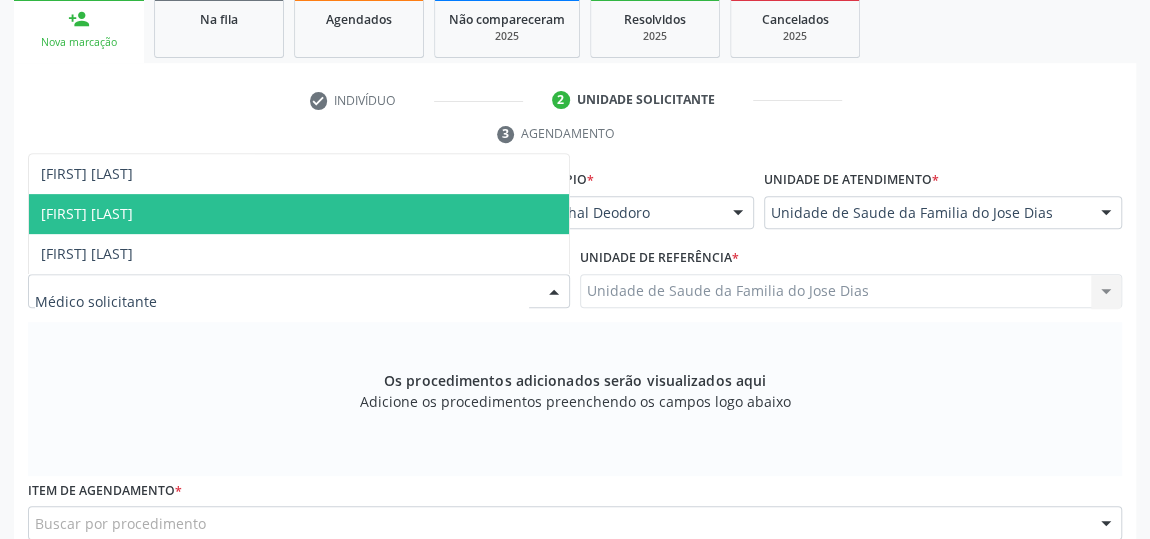 type on "j" 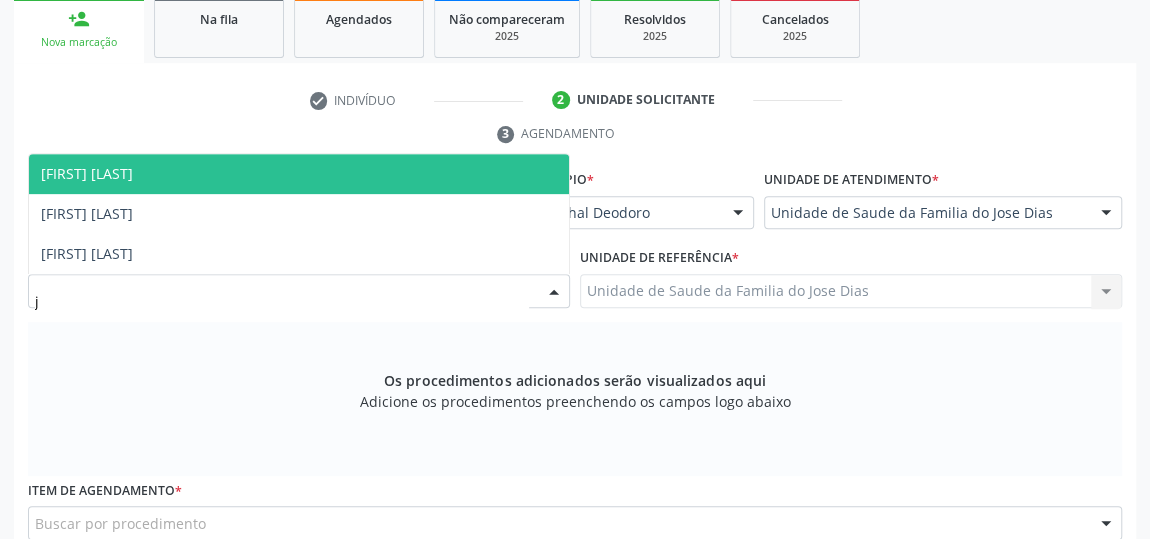 click on "[FIRST] [LAST]" at bounding box center (299, 174) 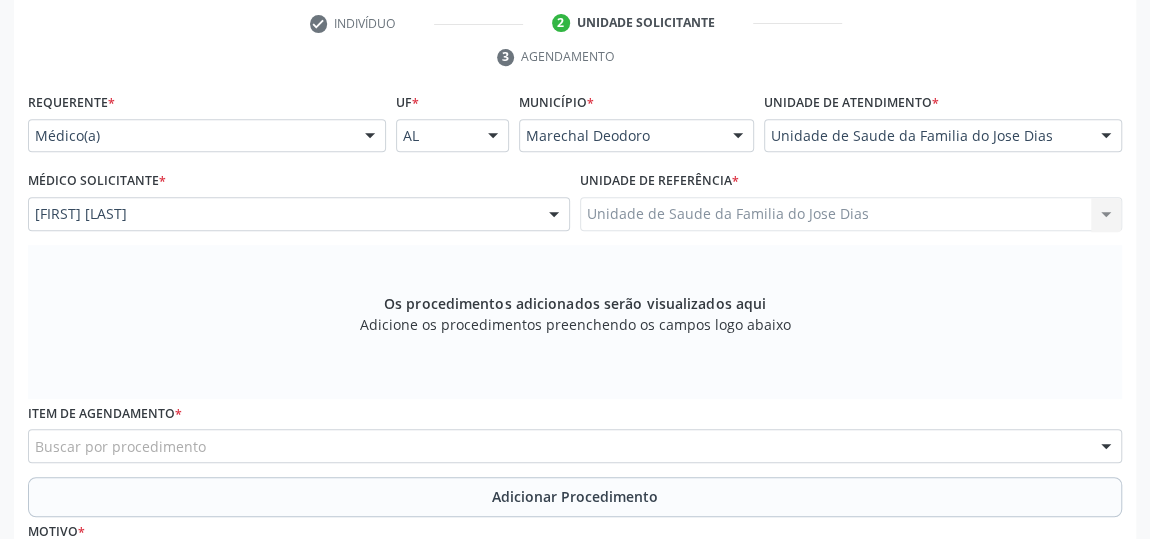 scroll, scrollTop: 513, scrollLeft: 0, axis: vertical 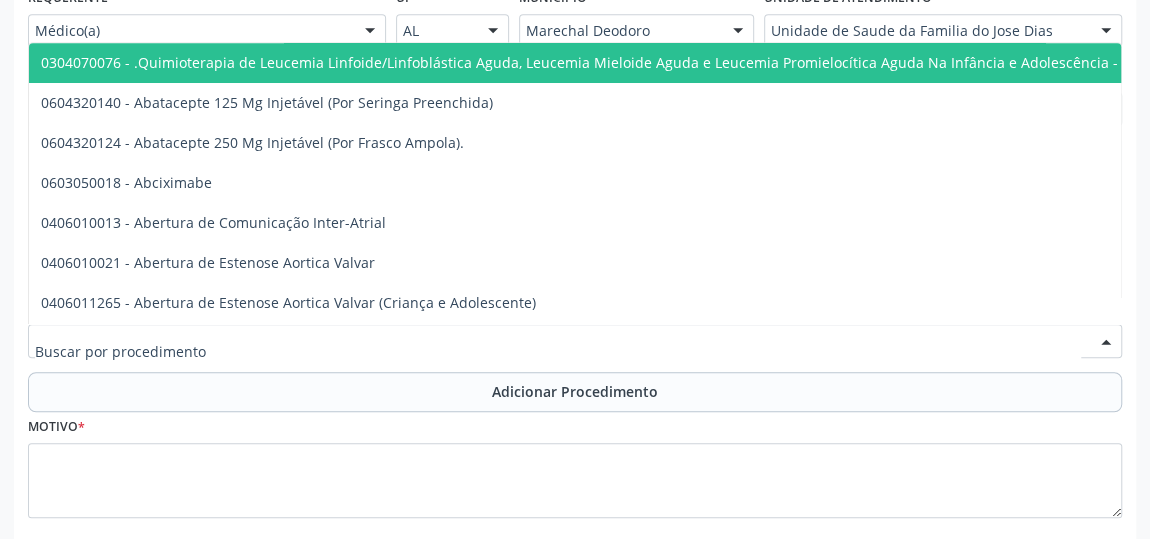 click at bounding box center [575, 341] 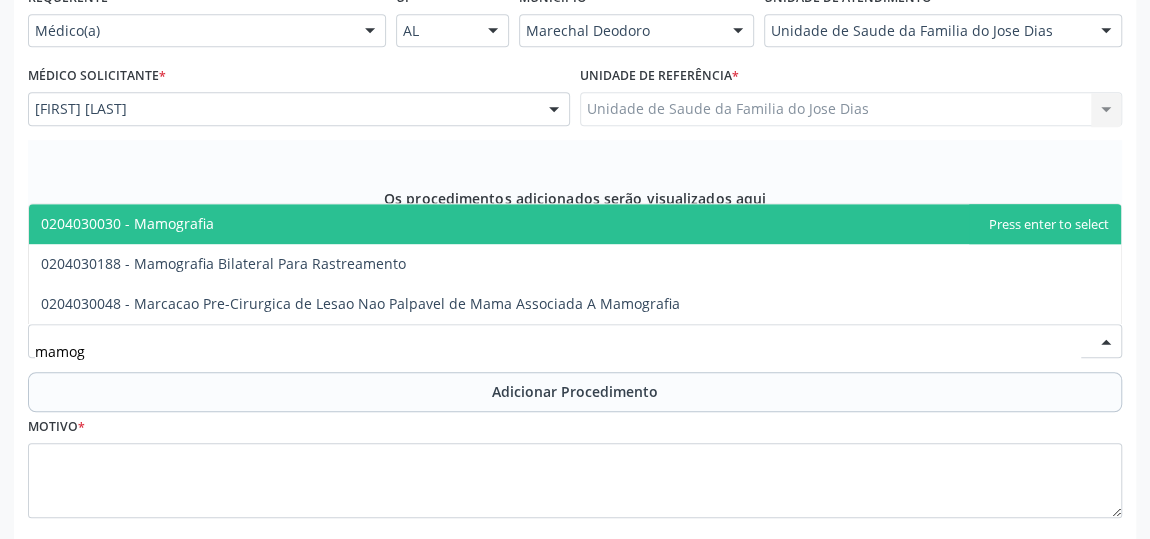 type on "mamogr" 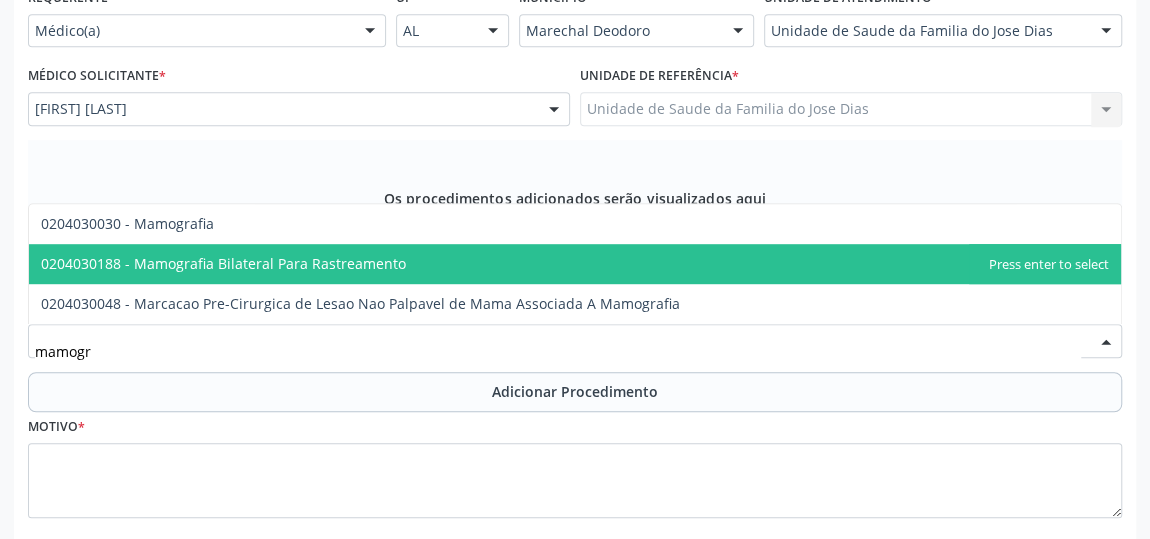 click on "0204030188 - Mamografia Bilateral Para Rastreamento" at bounding box center (223, 263) 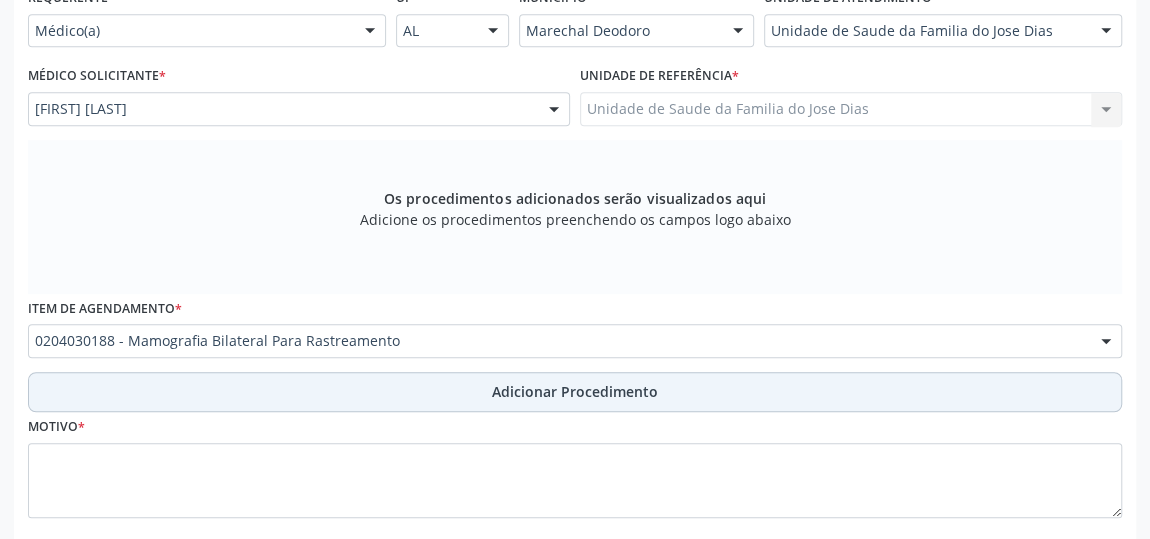 click on "Adicionar Procedimento" at bounding box center (575, 392) 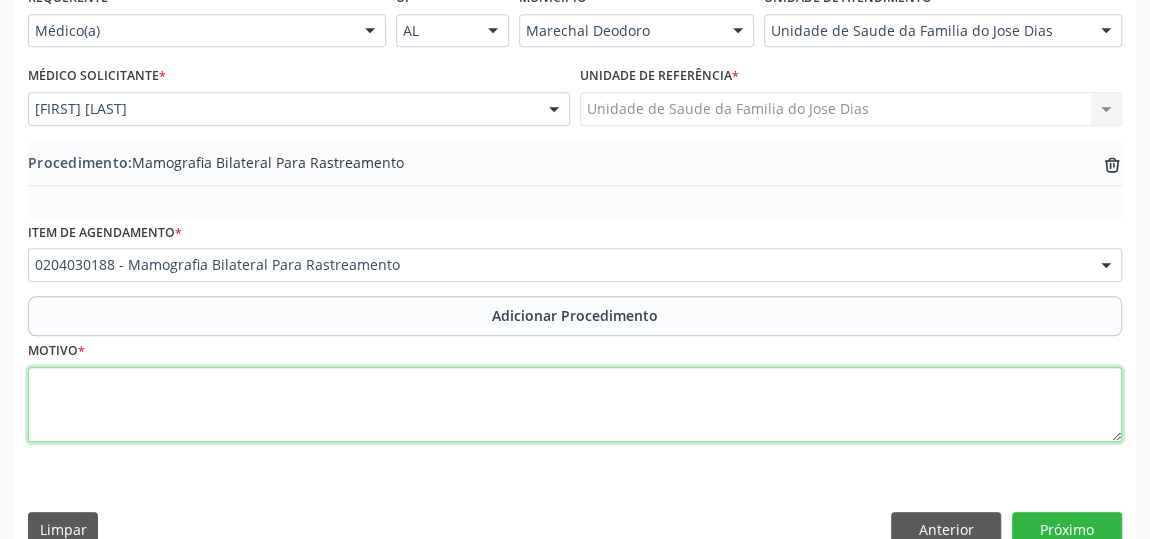 click at bounding box center [575, 405] 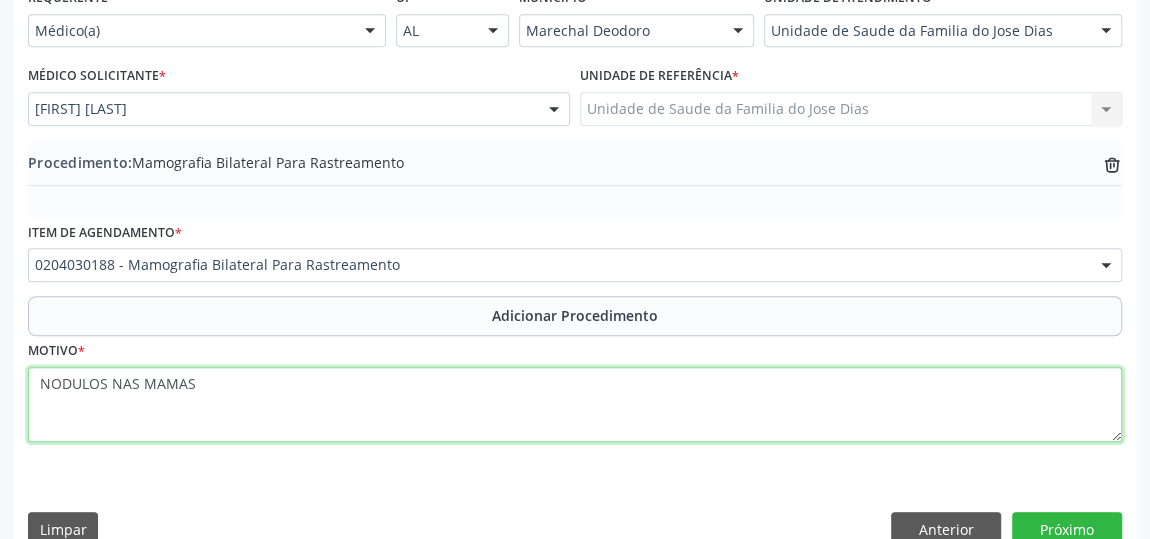 click on "NODULOS NAS MAMAS" at bounding box center (575, 405) 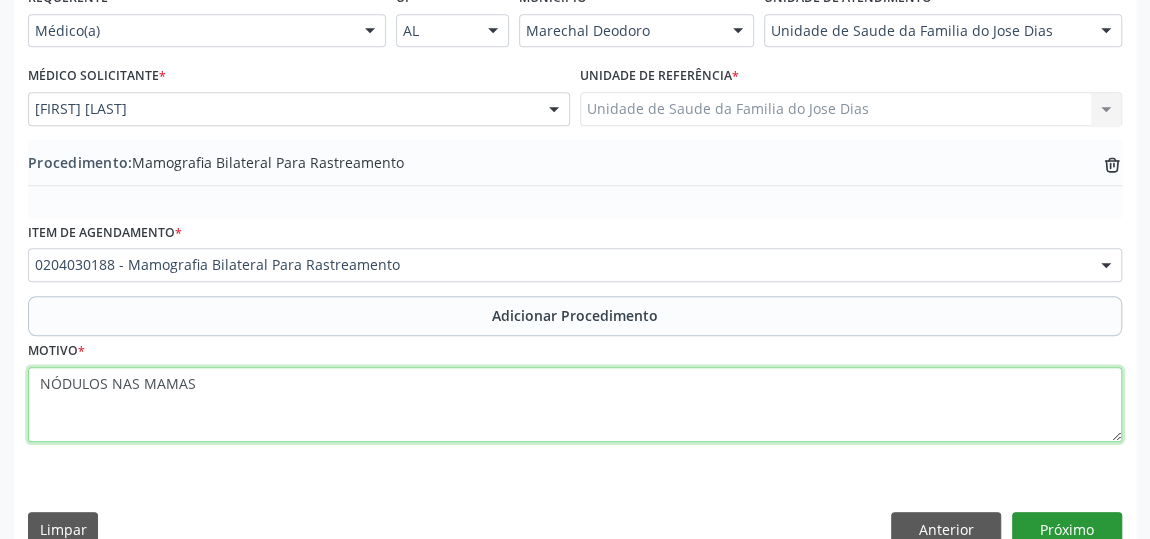 type on "NÓDULOS NAS MAMAS" 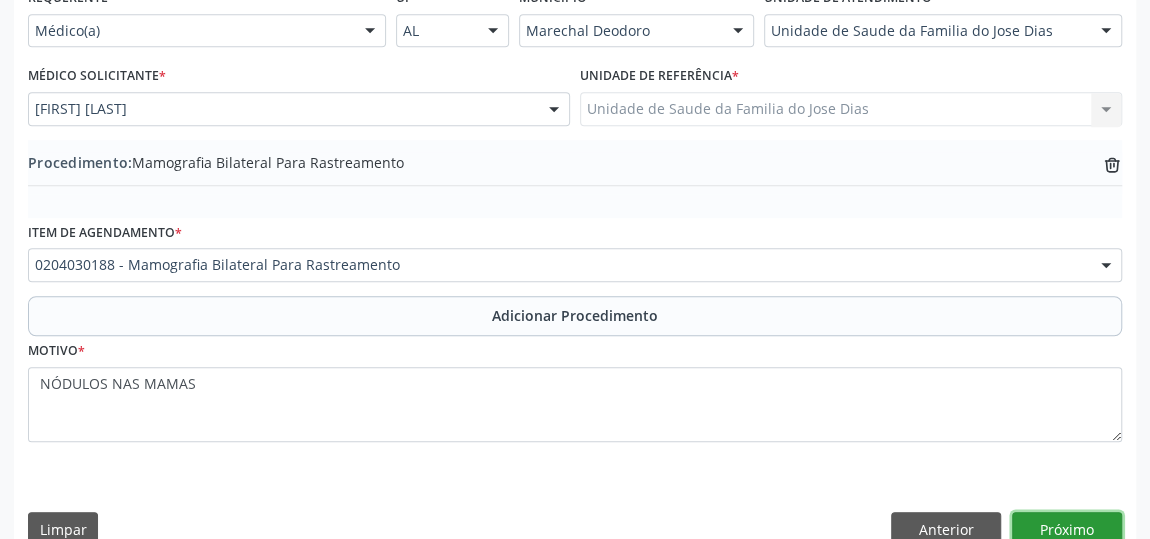 click on "Próximo" at bounding box center (1067, 529) 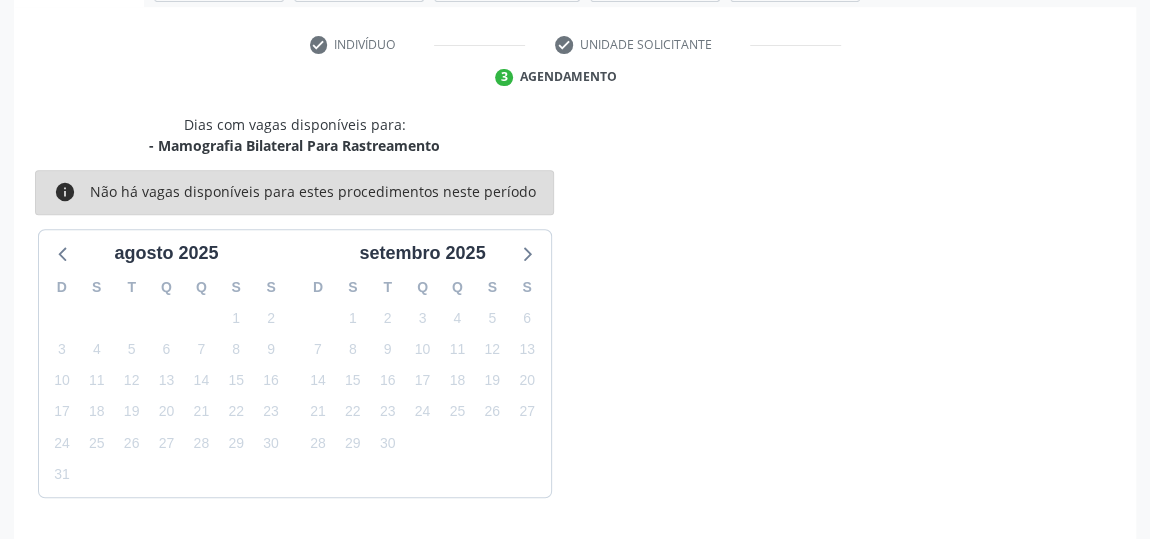 scroll, scrollTop: 446, scrollLeft: 0, axis: vertical 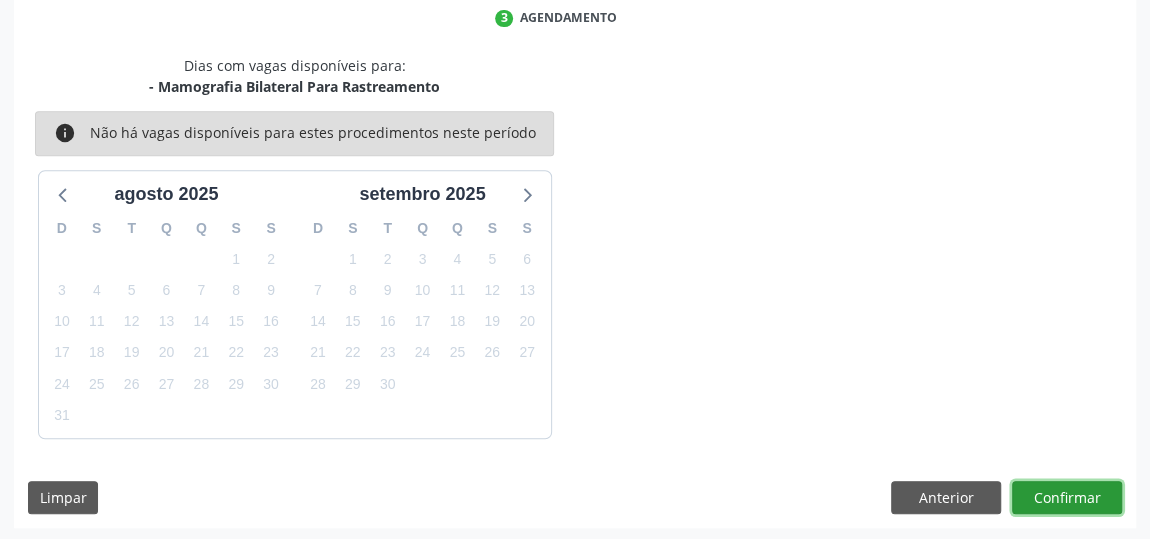 click on "Confirmar" at bounding box center [1067, 498] 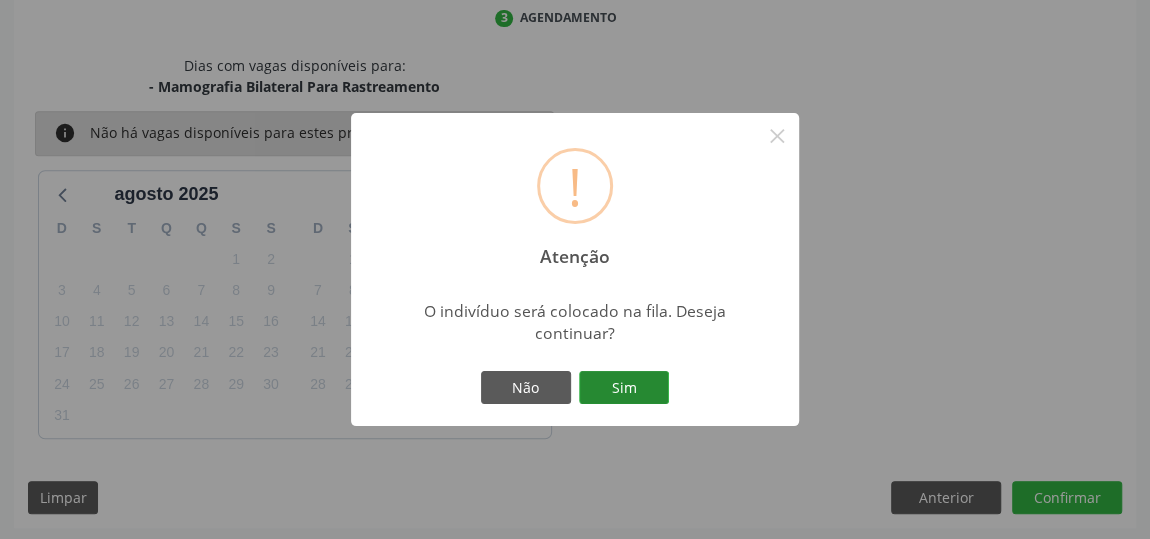 click on "Sim" at bounding box center [624, 388] 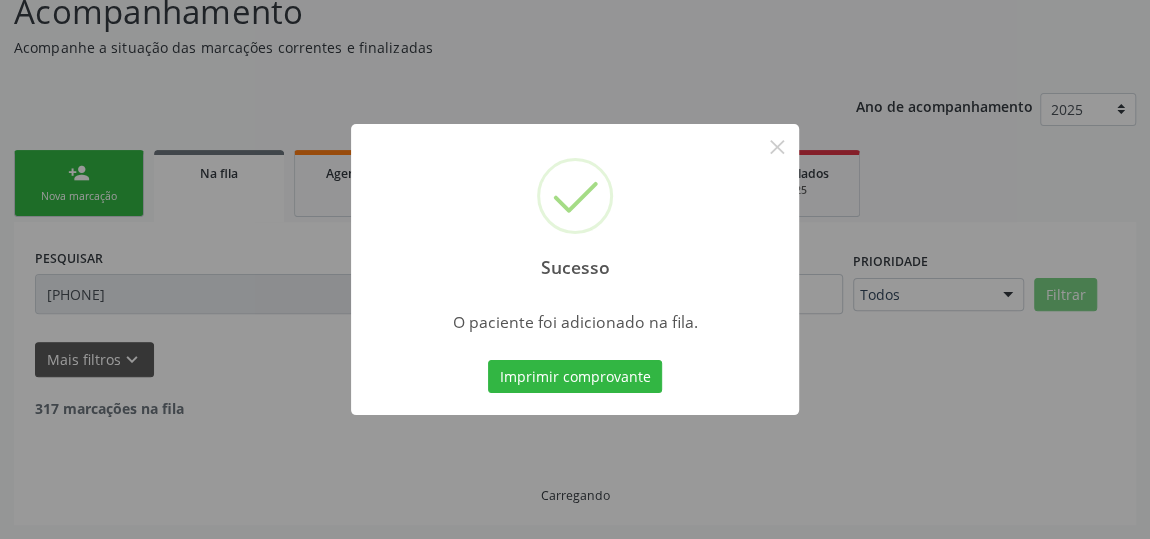 scroll, scrollTop: 153, scrollLeft: 0, axis: vertical 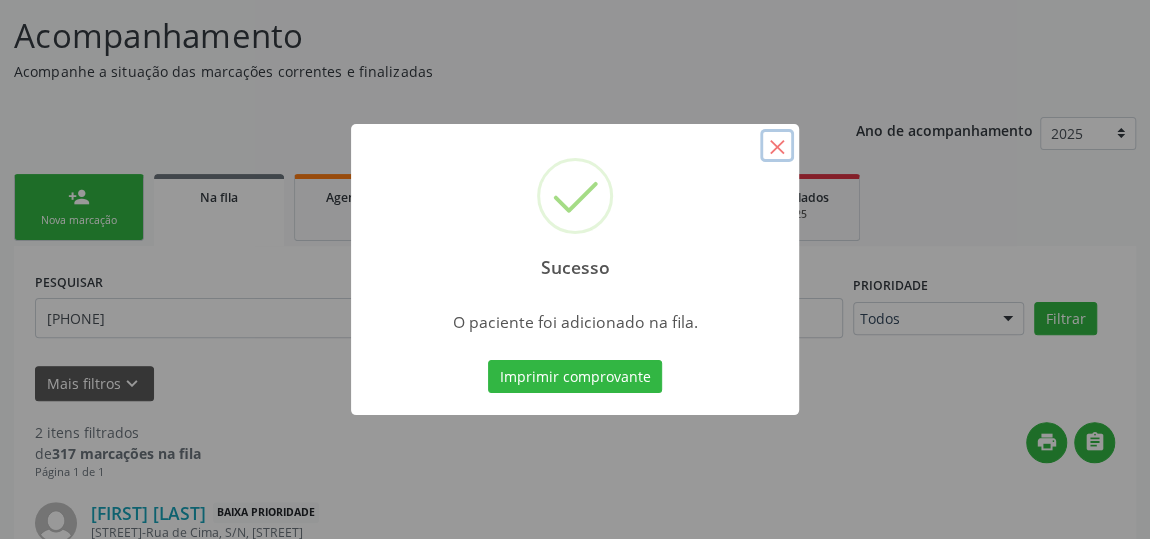click on "×" at bounding box center [777, 146] 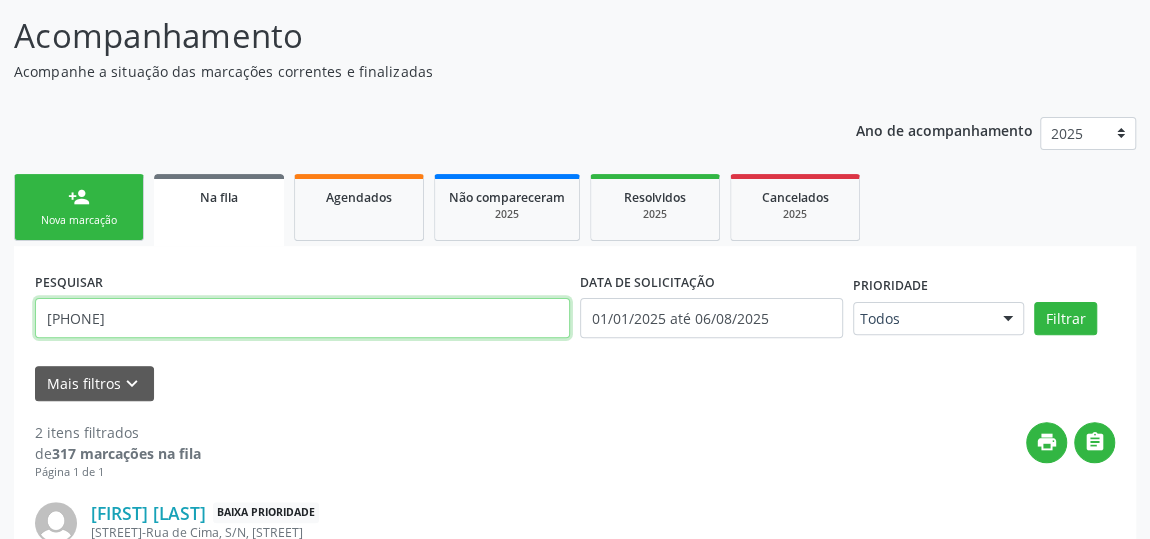 click on "[PHONE]" at bounding box center [302, 318] 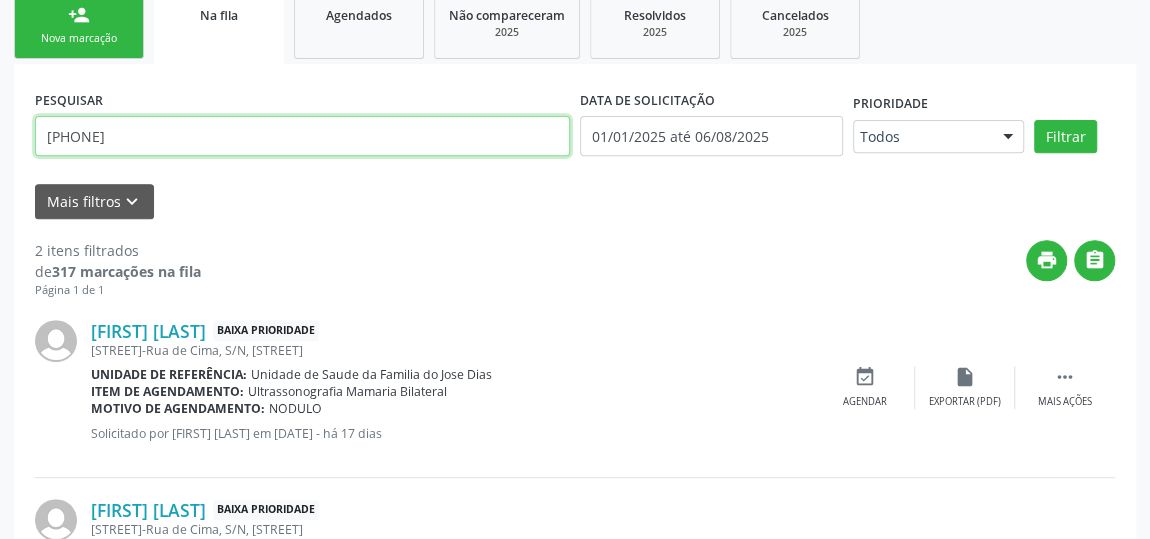 scroll, scrollTop: 120, scrollLeft: 0, axis: vertical 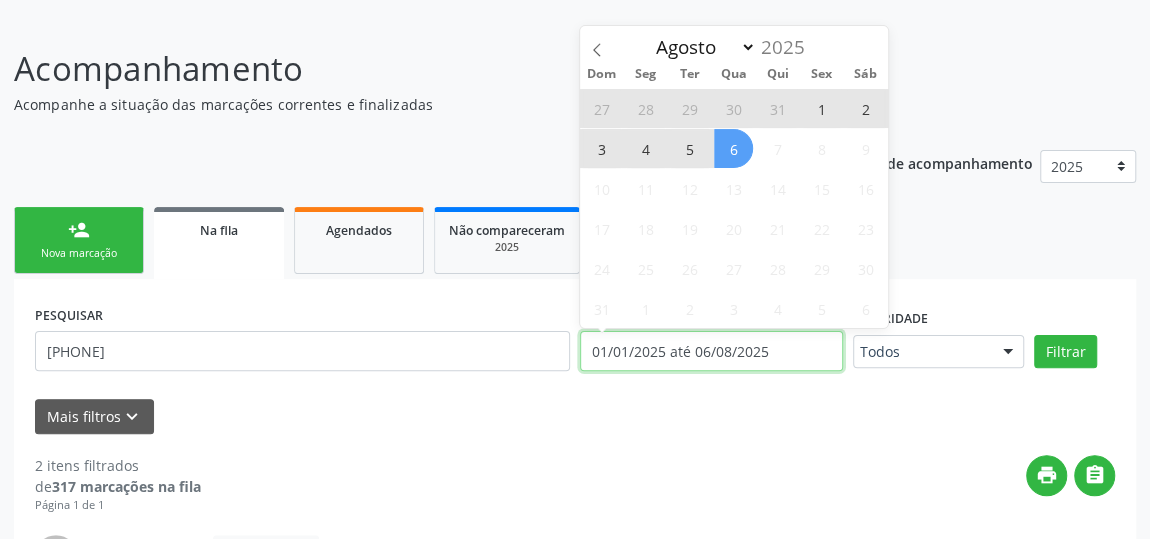 drag, startPoint x: 789, startPoint y: 345, endPoint x: 766, endPoint y: 350, distance: 23.537205 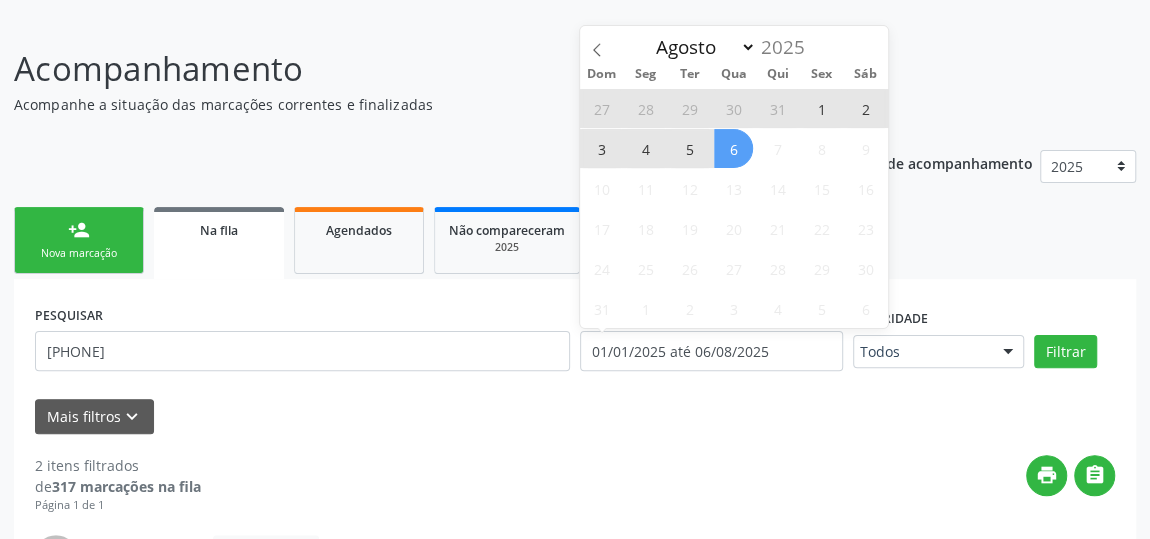 click on "print   " at bounding box center (658, 484) 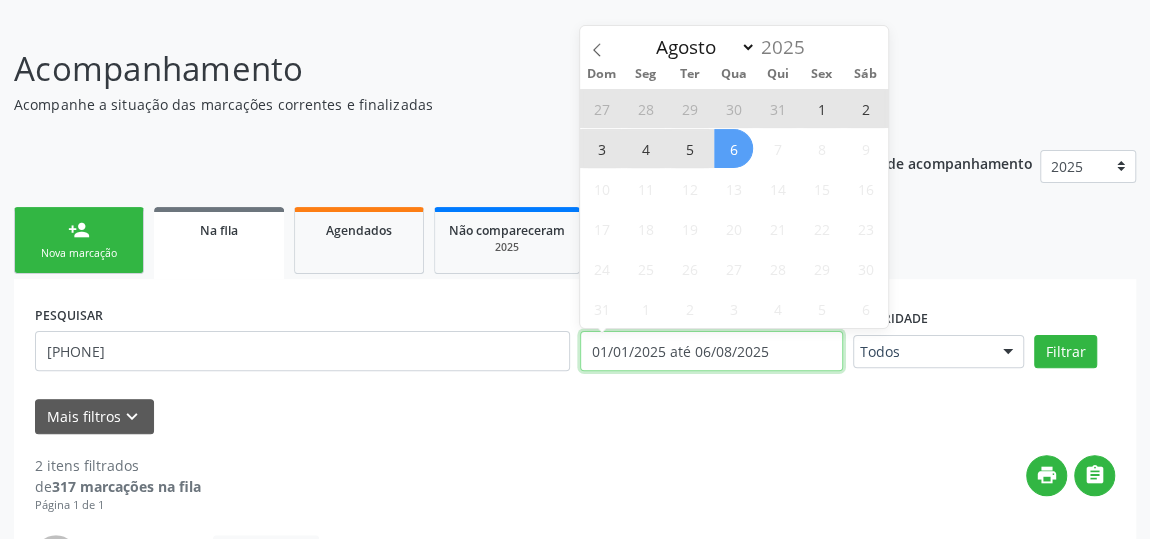click on "01/01/2025 até 06/08/2025" at bounding box center (711, 351) 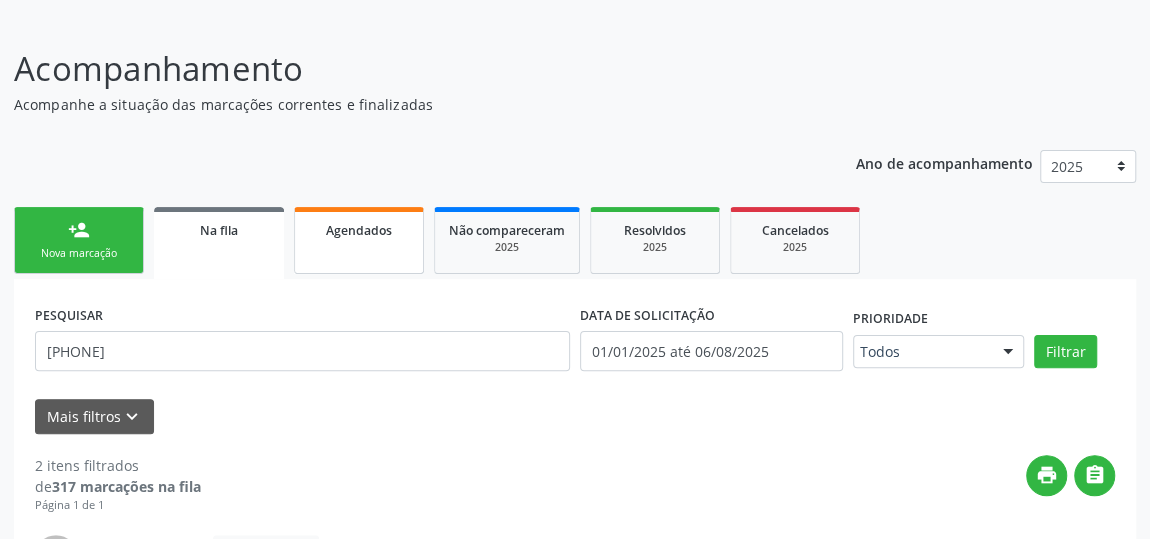 click on "Agendados" at bounding box center [359, 230] 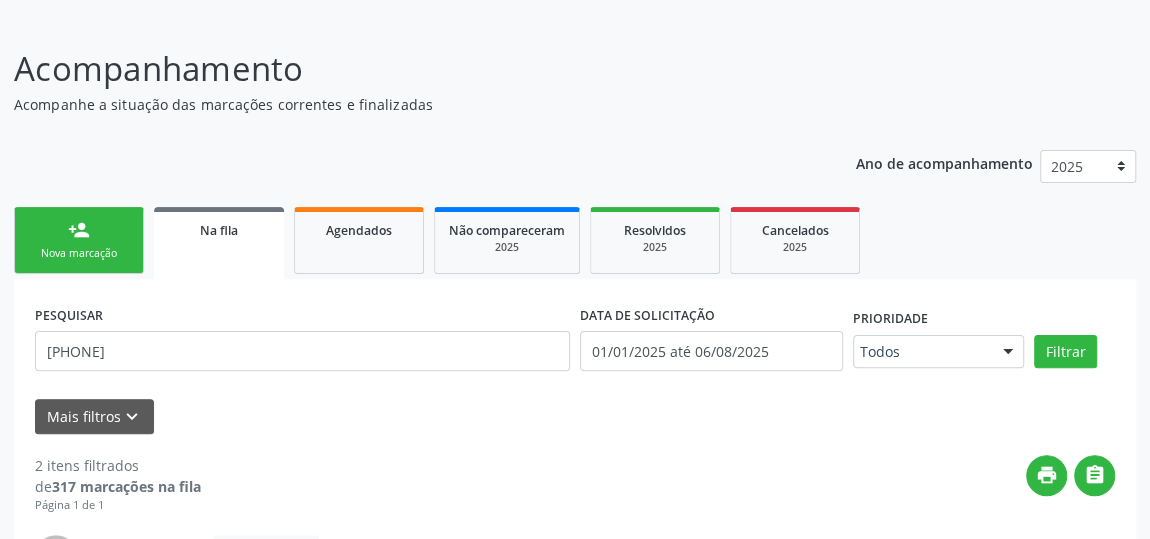 click on "Nova marcação" at bounding box center (79, 253) 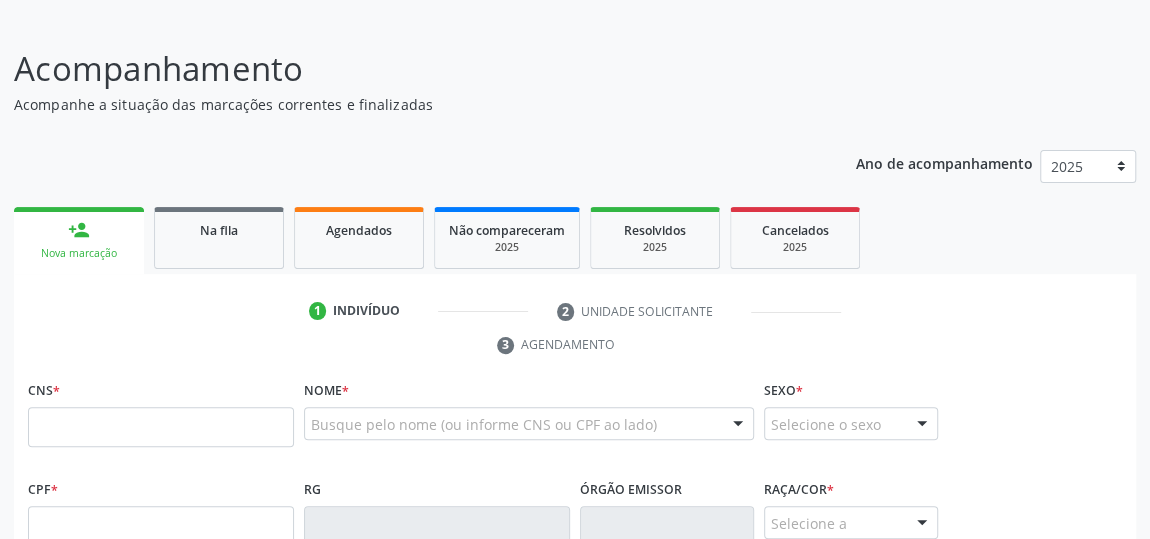 drag, startPoint x: 144, startPoint y: 359, endPoint x: 53, endPoint y: 359, distance: 91 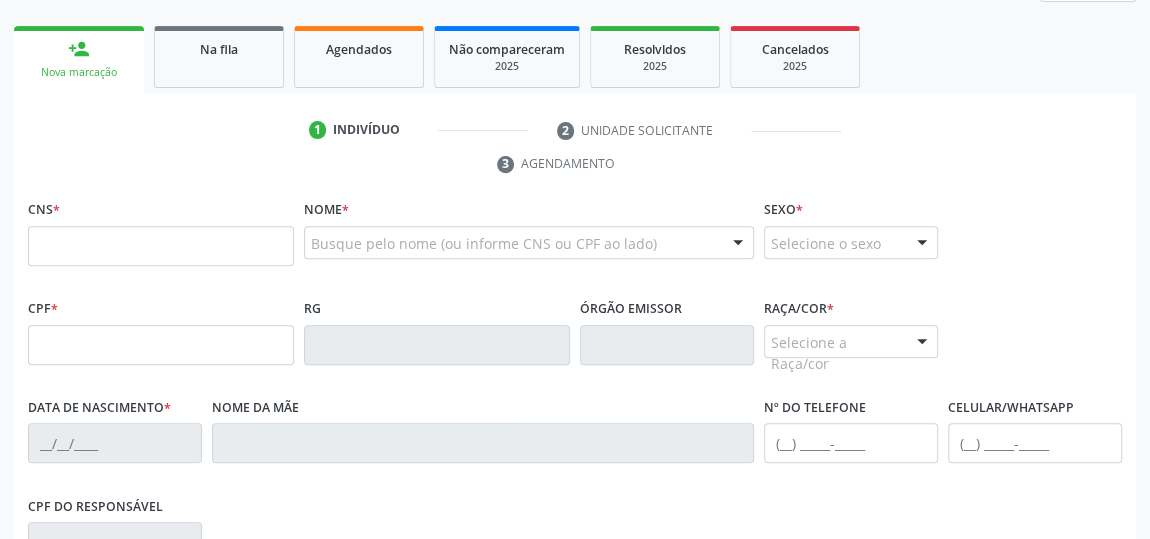 scroll, scrollTop: 302, scrollLeft: 0, axis: vertical 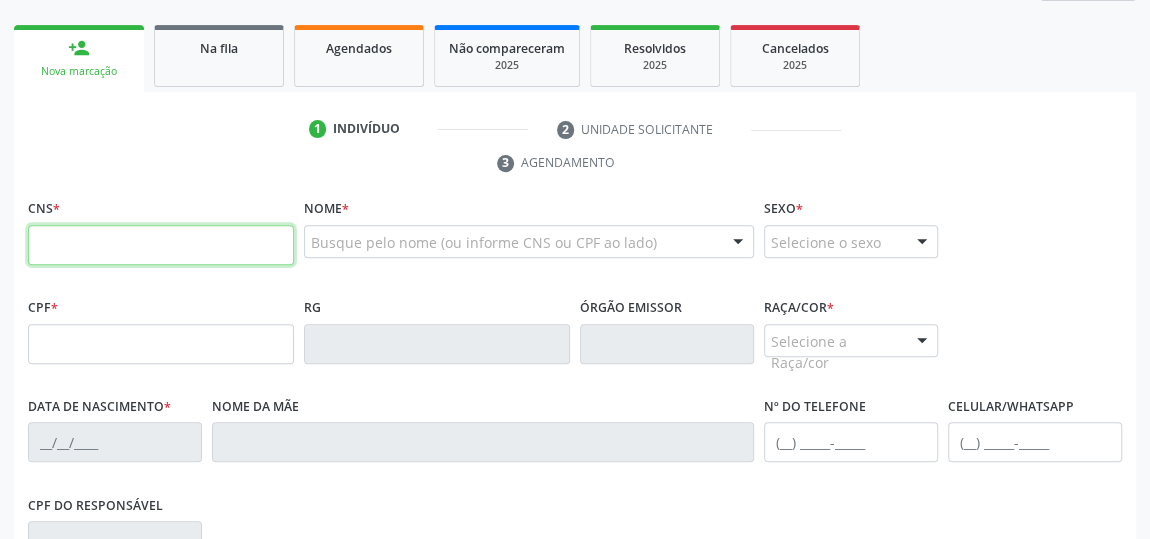 click at bounding box center (161, 245) 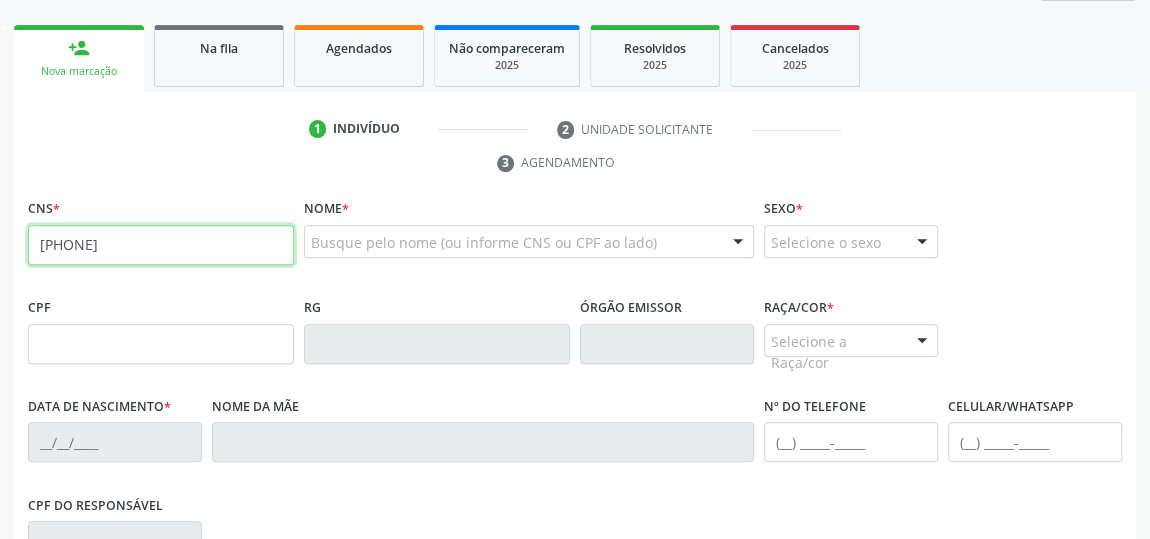 type on "[PHONE]" 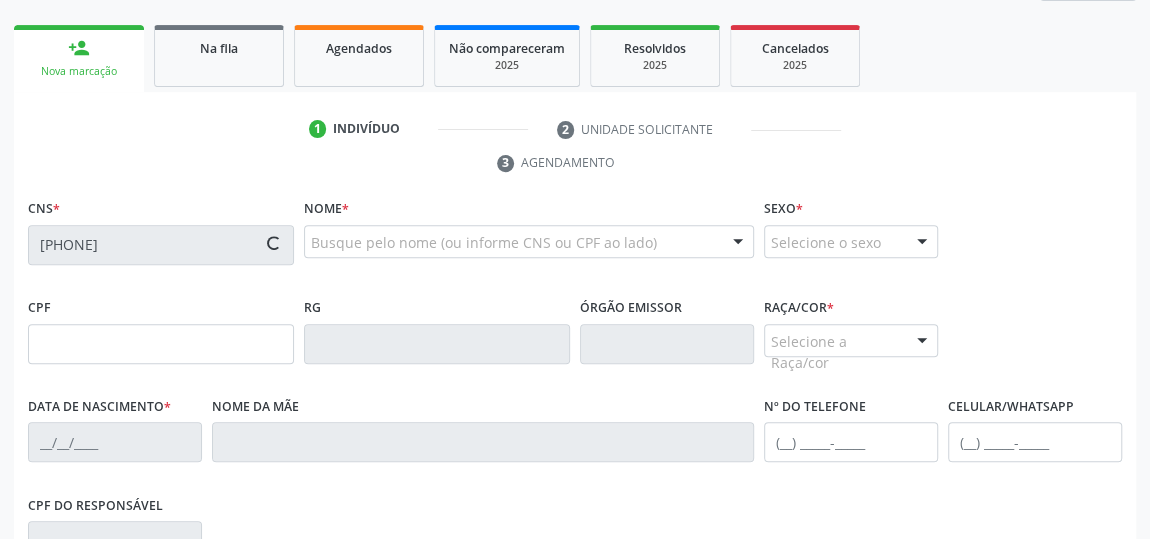 type on "[NUMBER].[NUMBER].[NUMBER]-[NUMBER]" 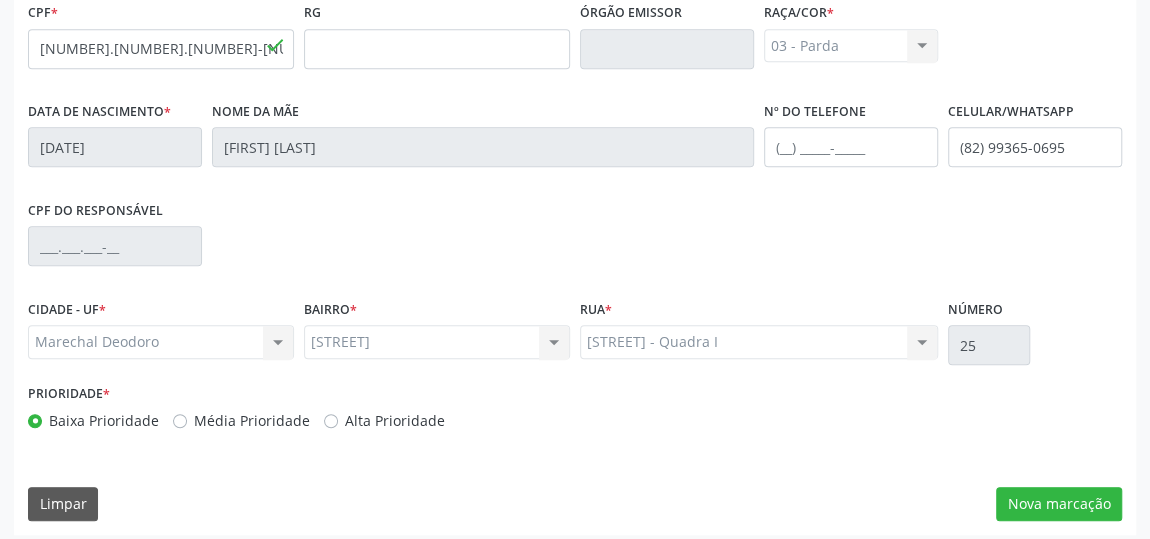 scroll, scrollTop: 604, scrollLeft: 0, axis: vertical 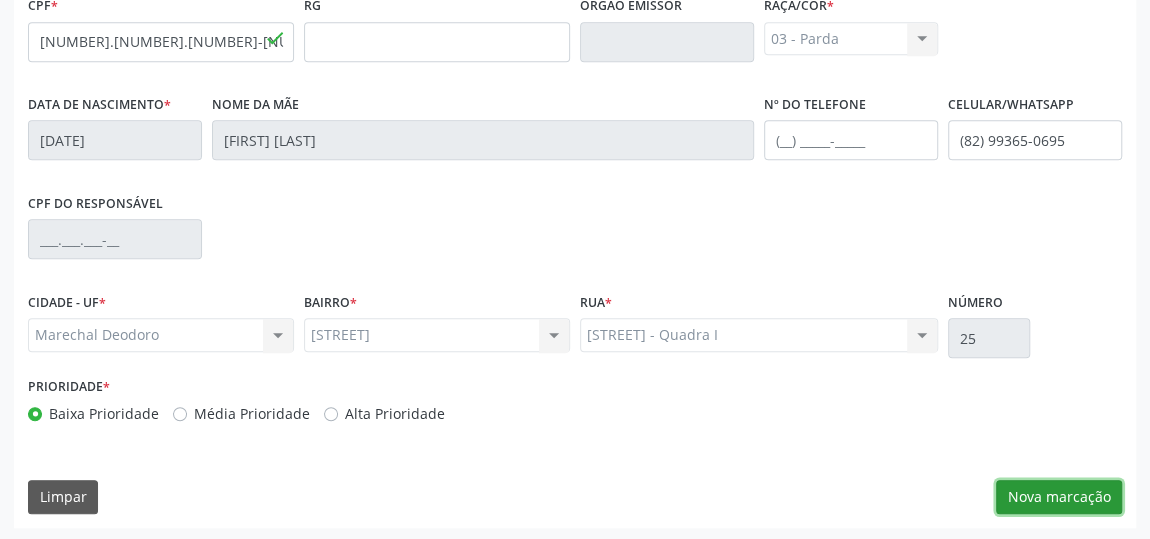 click on "Nova marcação" at bounding box center [1059, 497] 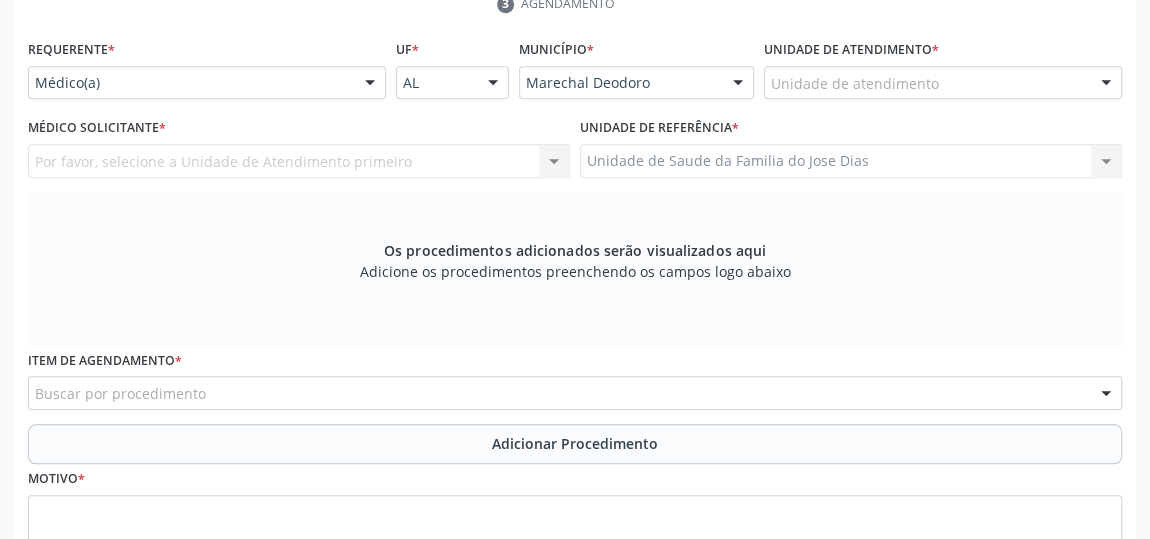 scroll, scrollTop: 422, scrollLeft: 0, axis: vertical 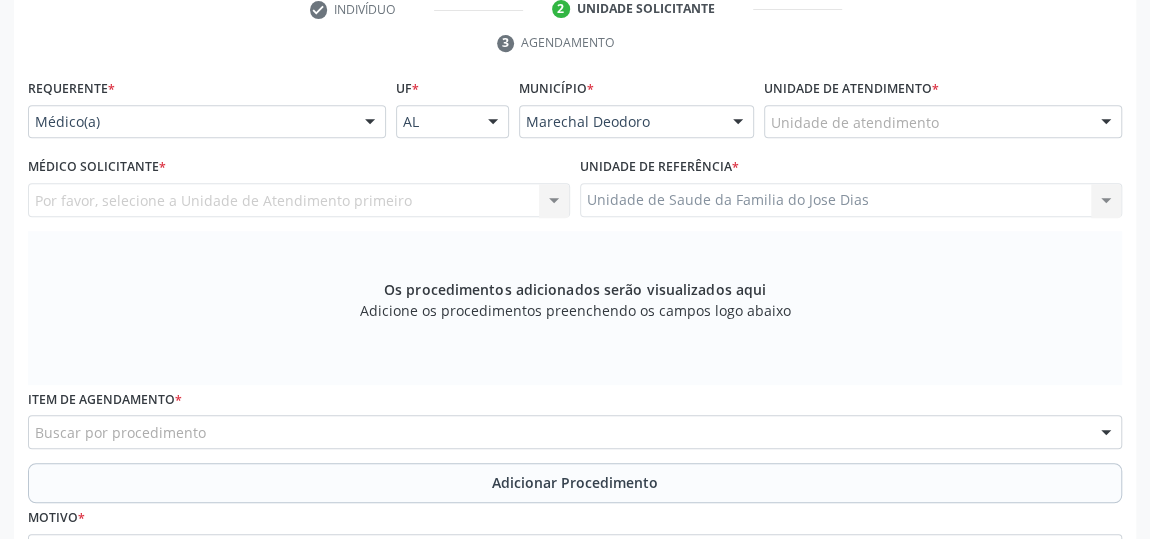 click on "Por favor, selecione a Unidade de Atendimento primeiro
Nenhum resultado encontrado para: "   "
Não há nenhuma opção para ser exibida." at bounding box center [299, 200] 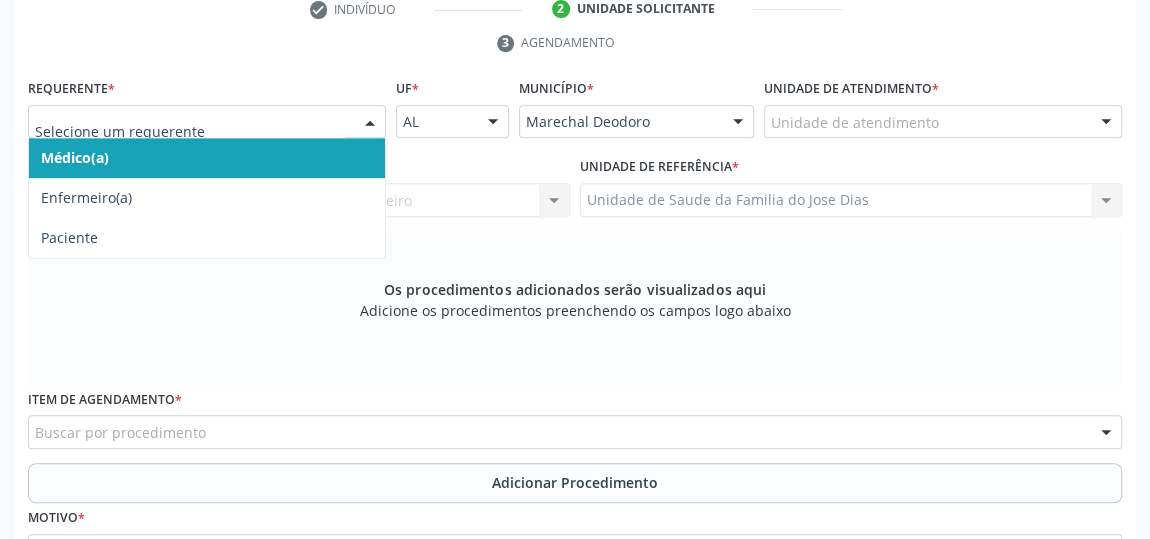 click on "Médico(a)" at bounding box center (207, 158) 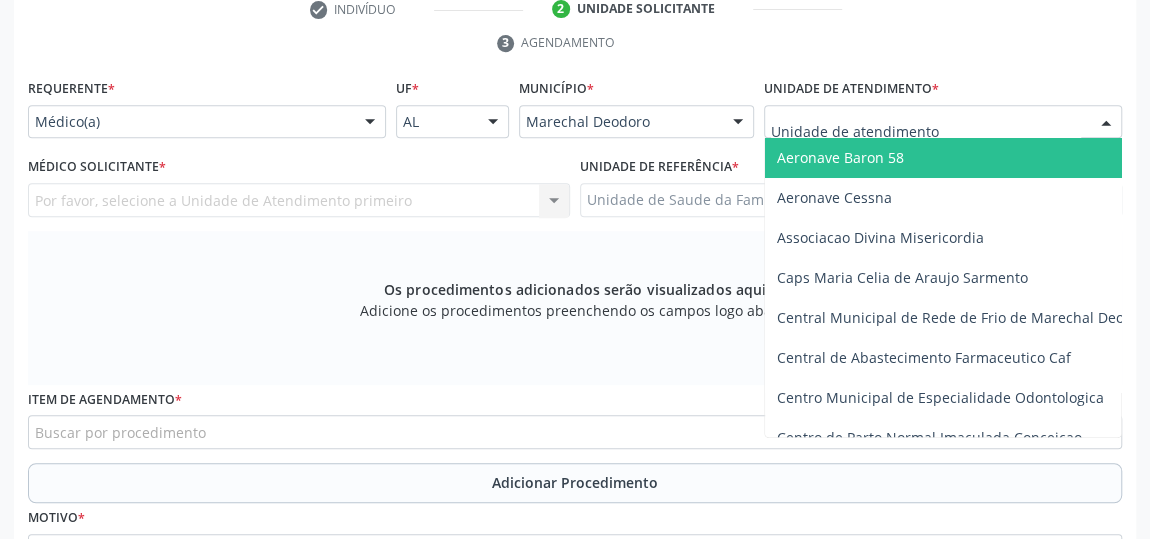 type on "J" 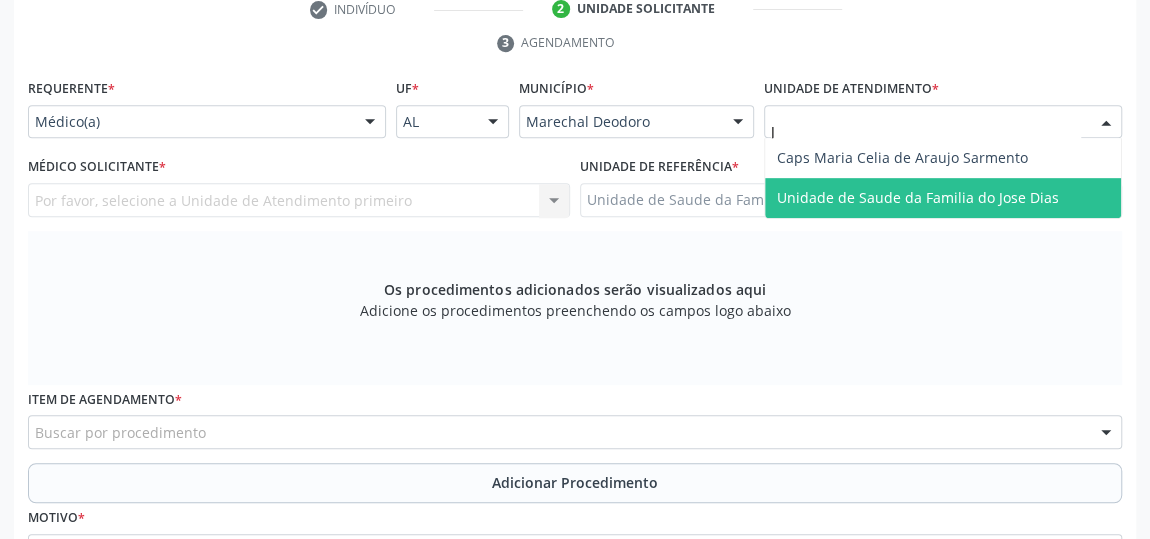 click on "Unidade de Saude da Familia do Jose Dias" at bounding box center [918, 197] 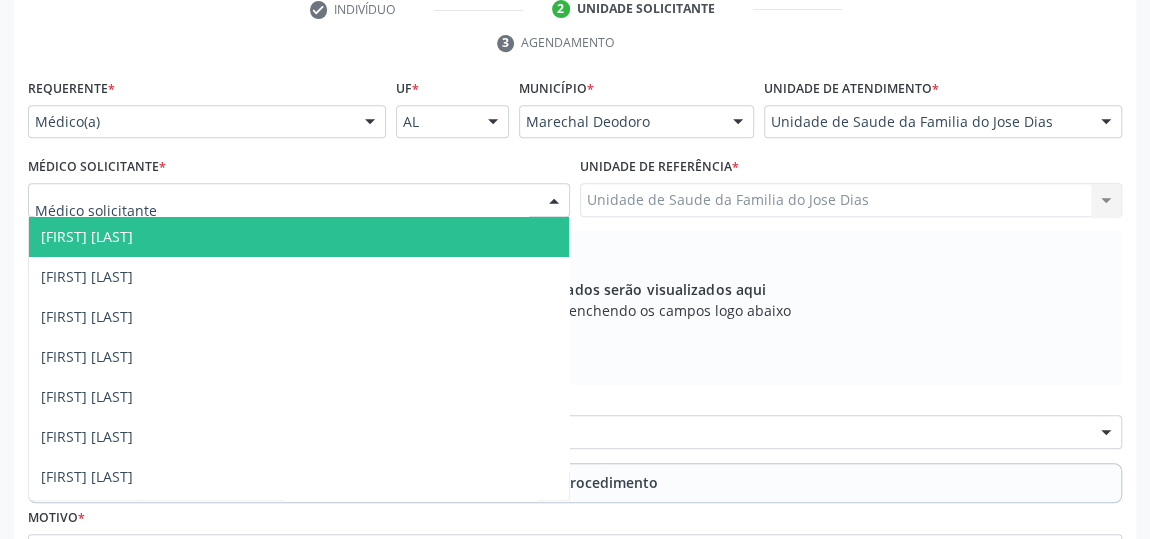 click at bounding box center (554, 201) 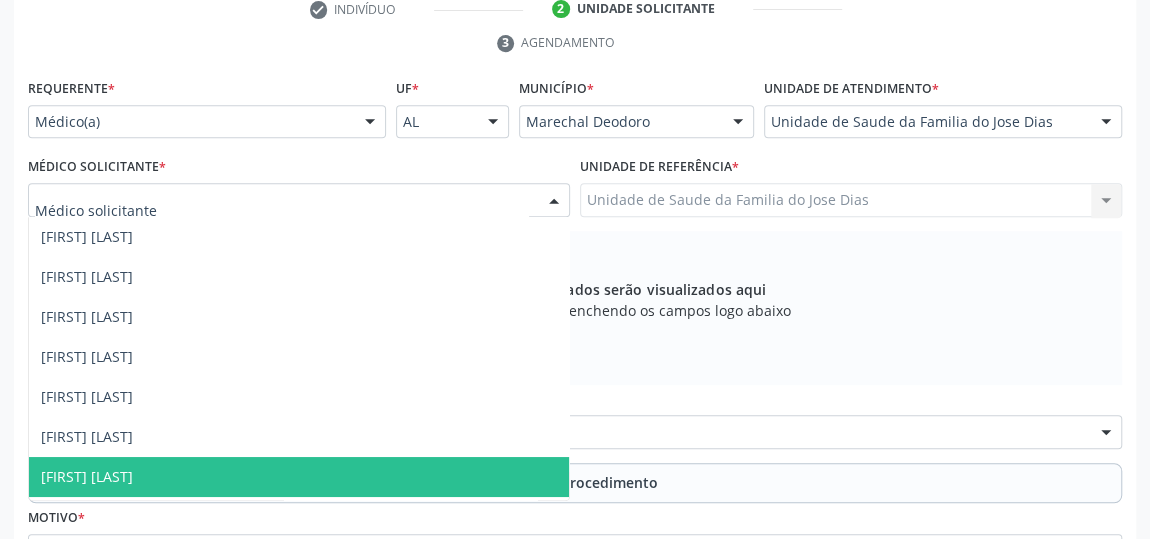 click on "[FIRST] [LAST]" at bounding box center (299, 477) 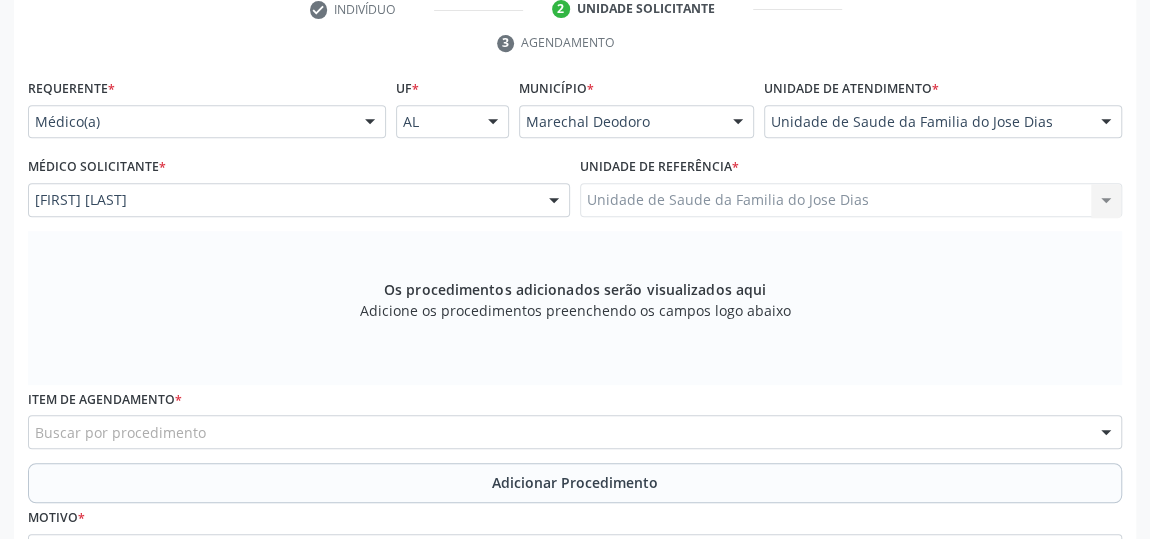 click on "Buscar por procedimento" at bounding box center [575, 432] 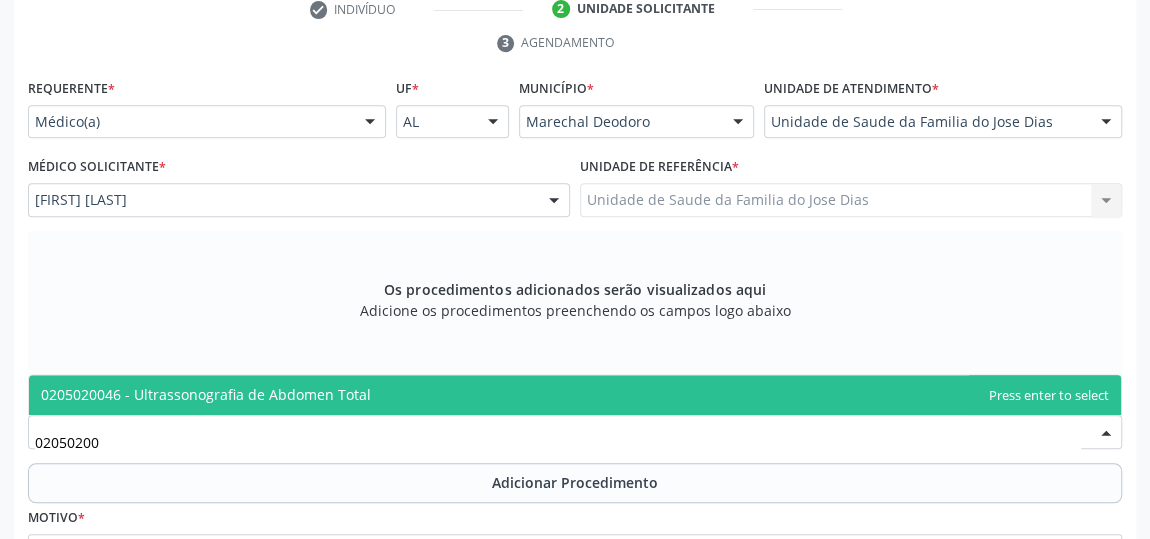 type on "0205020046" 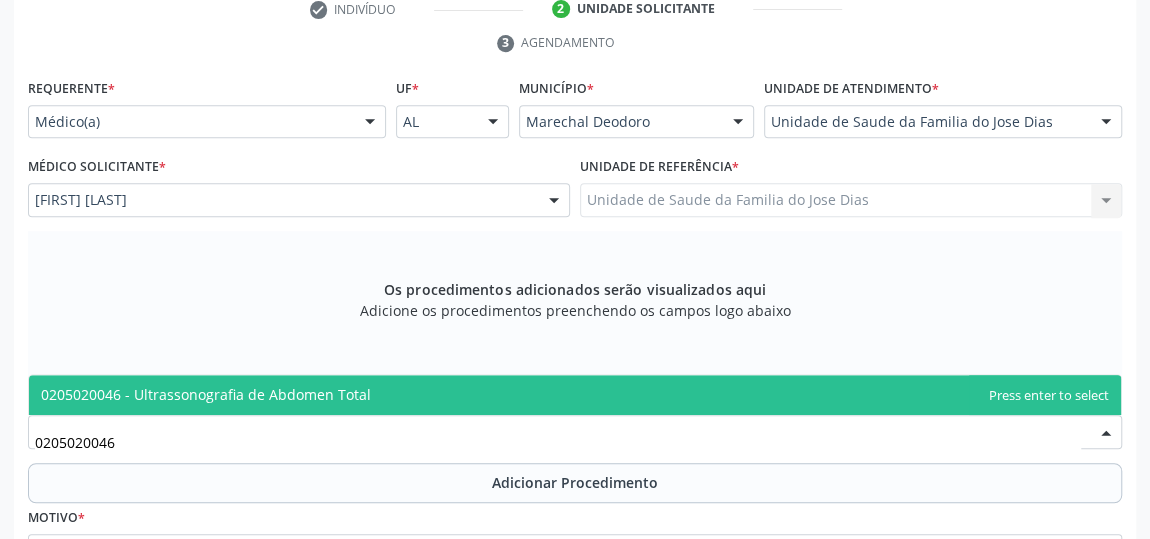 click on "0205020046 - Ultrassonografia de Abdomen Total" at bounding box center [575, 395] 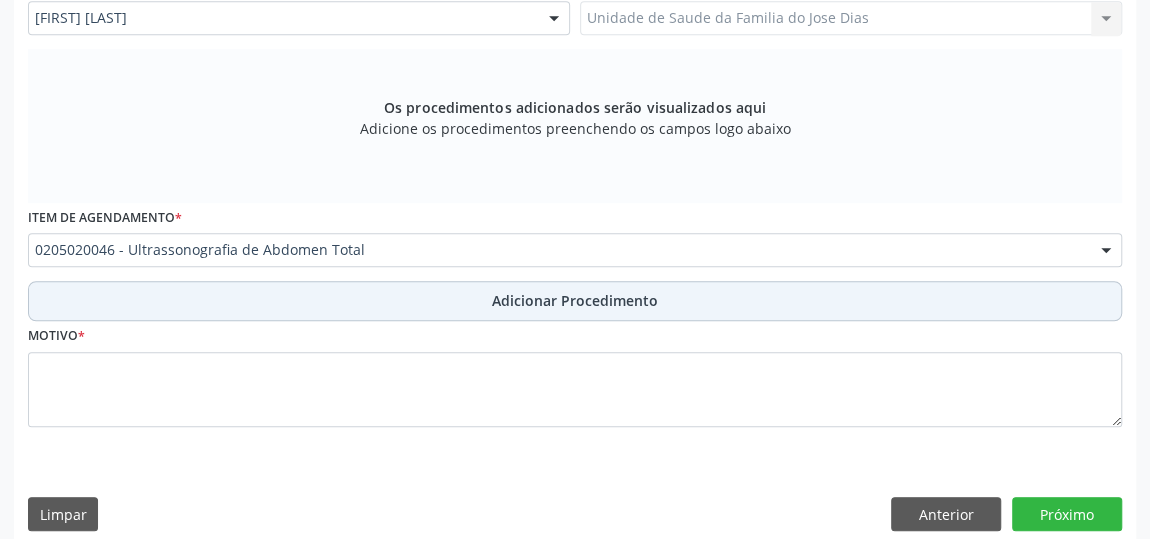 click on "Adicionar Procedimento" at bounding box center (575, 300) 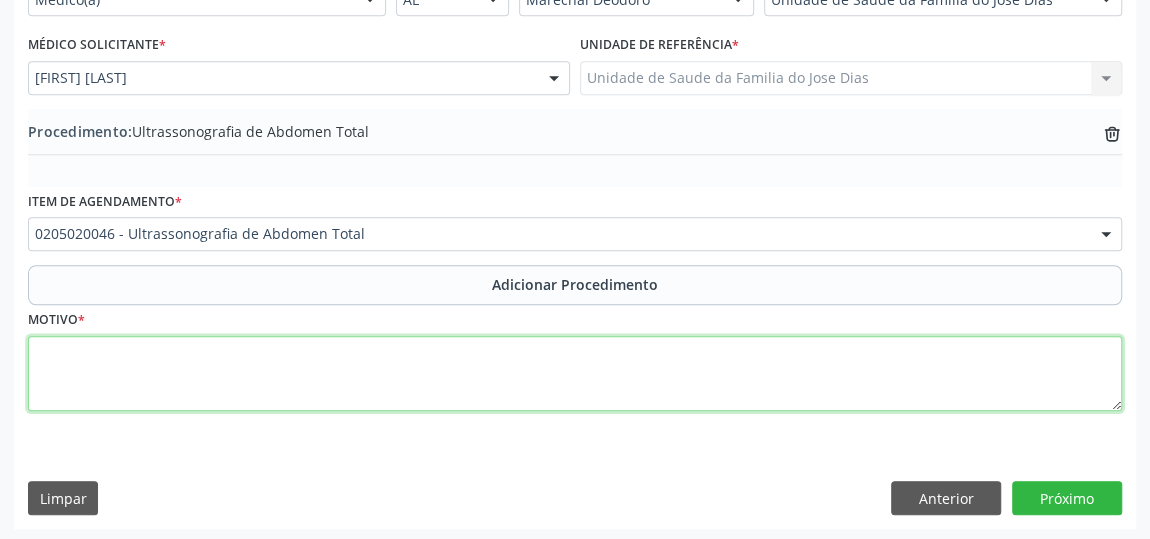 click at bounding box center (575, 374) 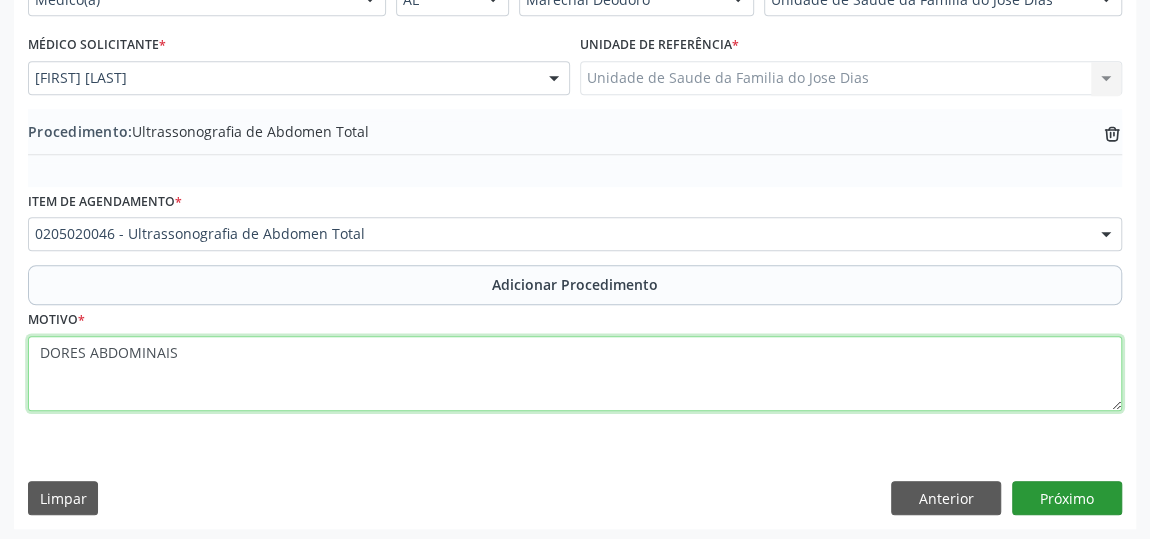 type on "DORES ABDOMINAIS" 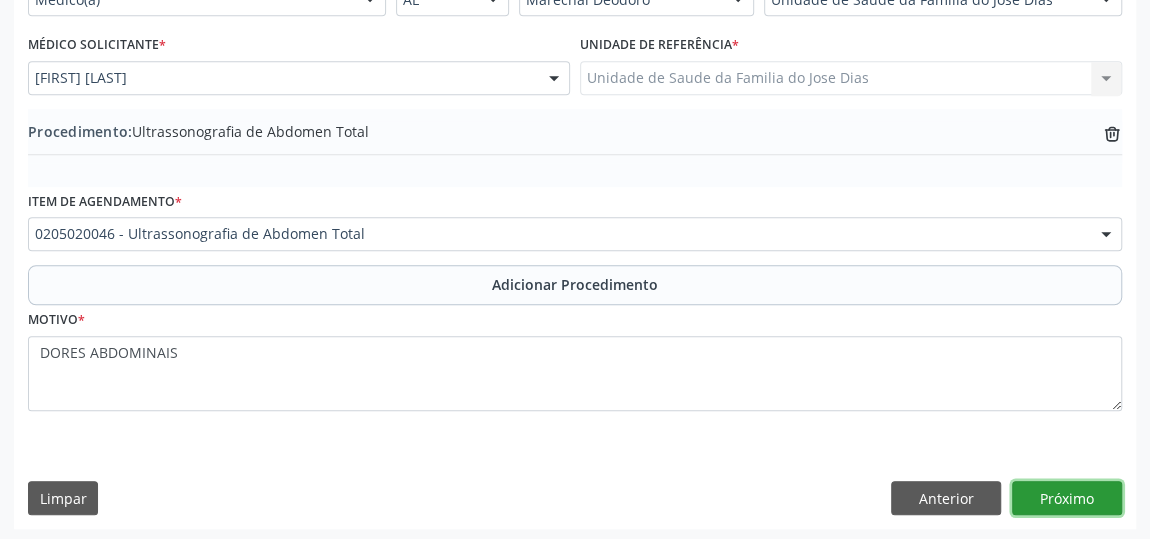 click on "Próximo" at bounding box center (1067, 498) 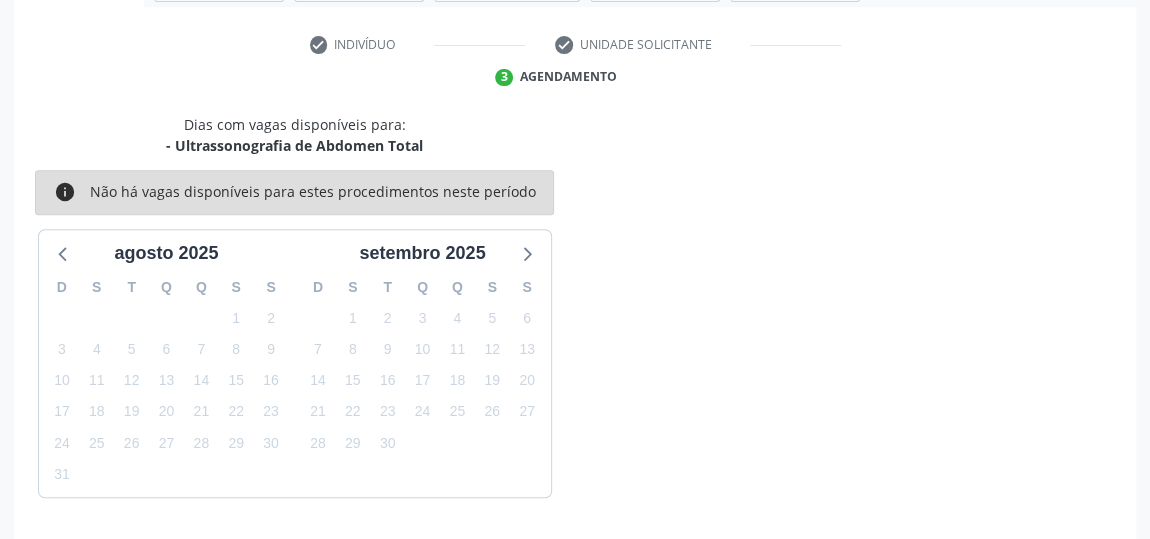 scroll, scrollTop: 446, scrollLeft: 0, axis: vertical 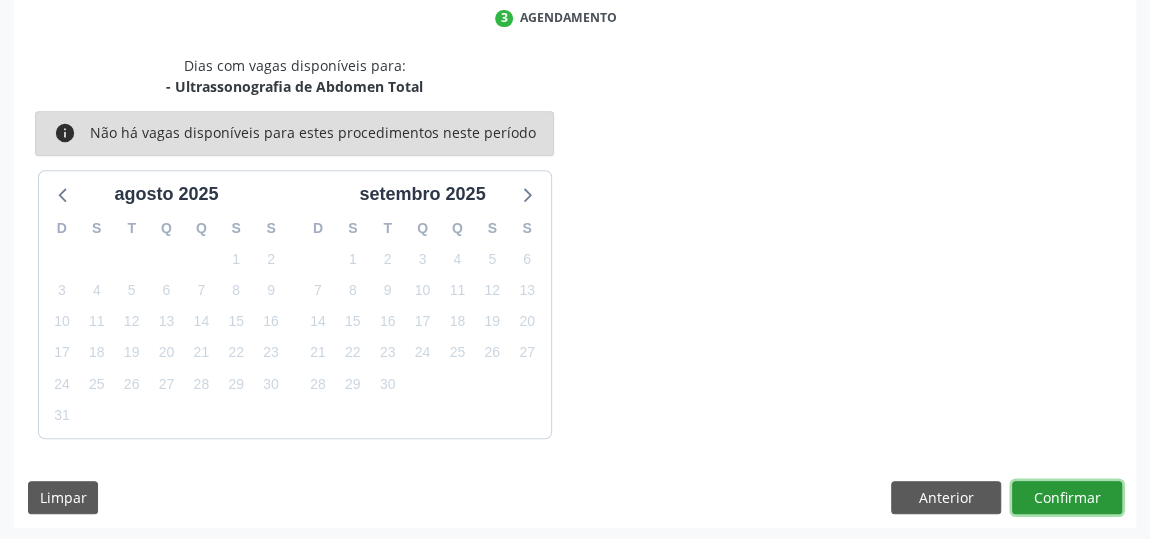 click on "Confirmar" at bounding box center (1067, 498) 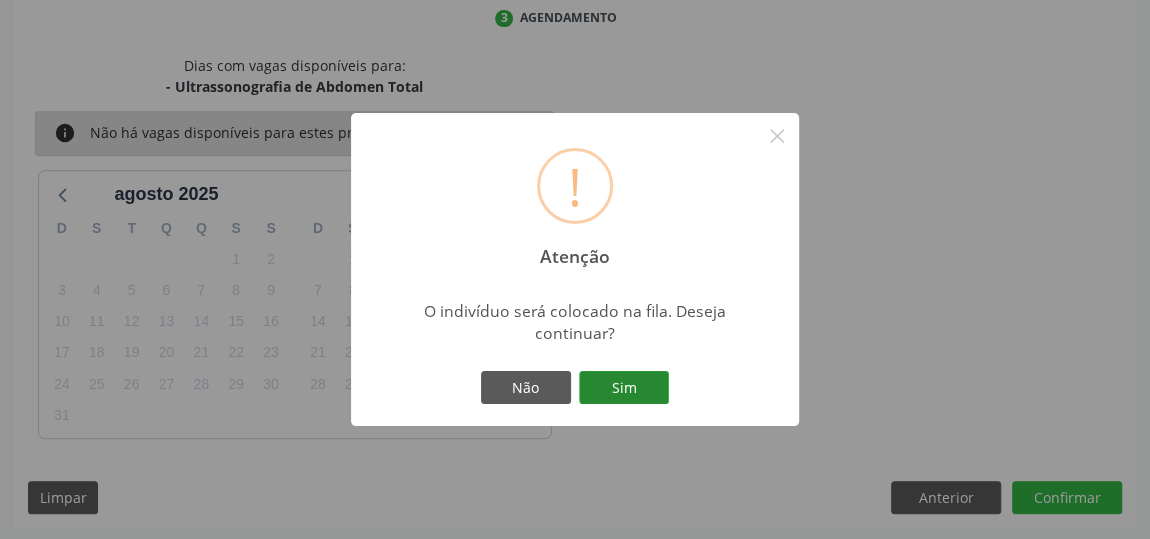click on "Sim" at bounding box center [624, 388] 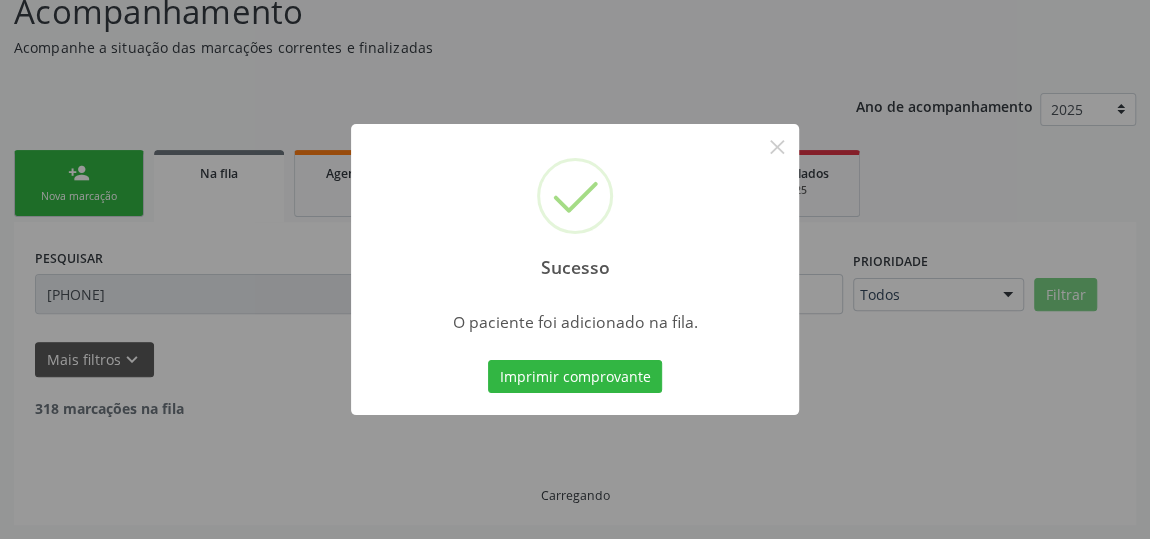 scroll, scrollTop: 153, scrollLeft: 0, axis: vertical 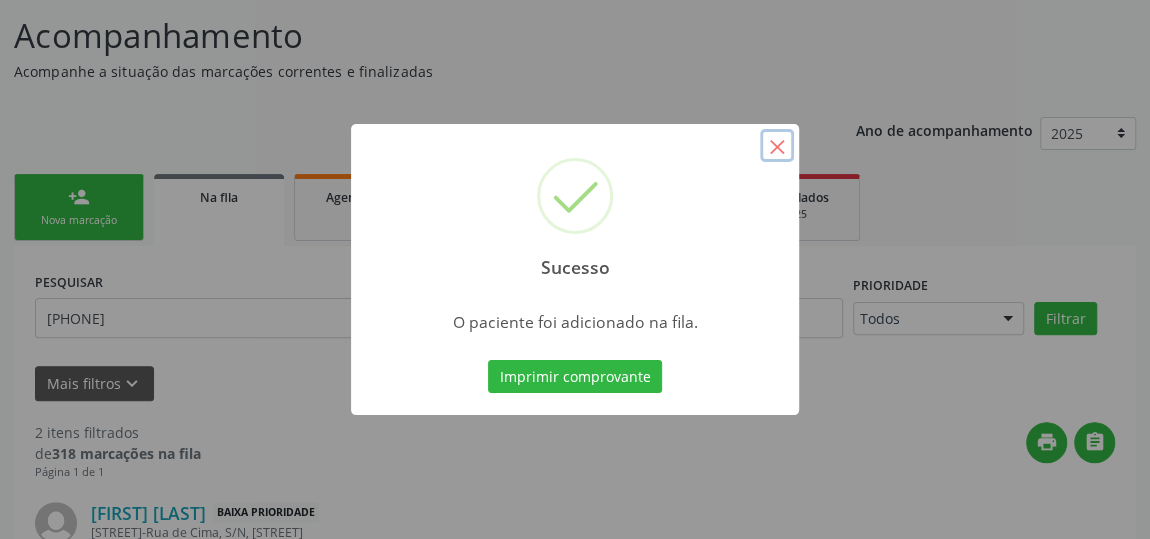 click on "×" at bounding box center (777, 146) 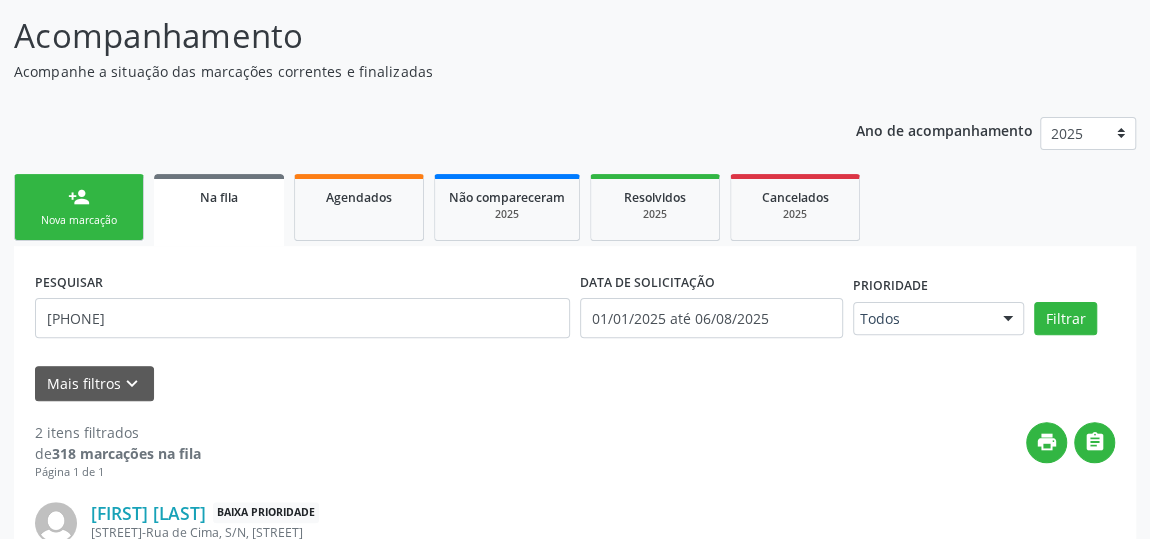click on "person_add" at bounding box center [79, 197] 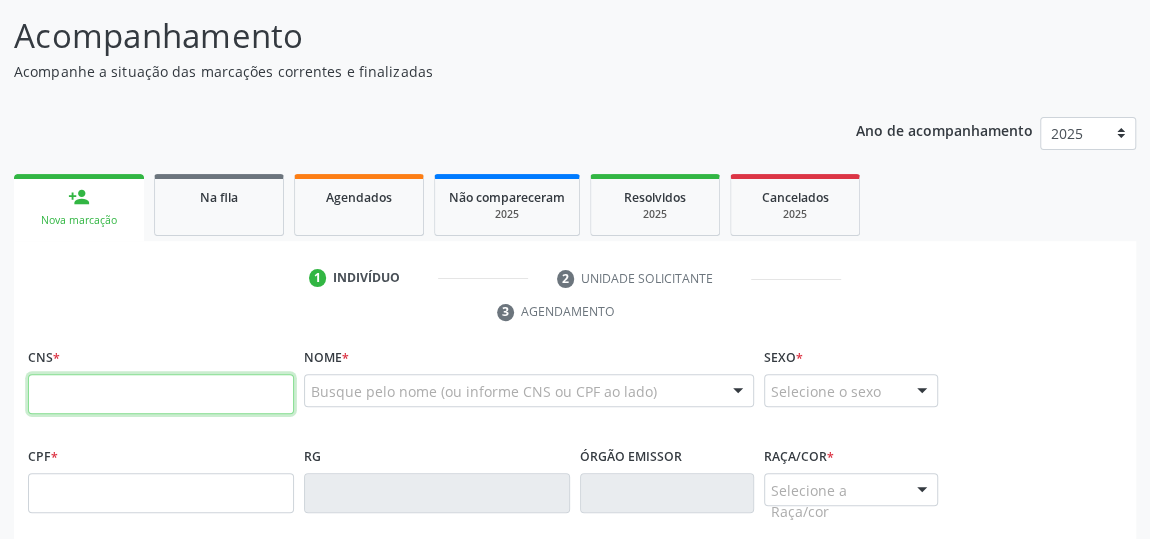 paste on "[PHONE]" 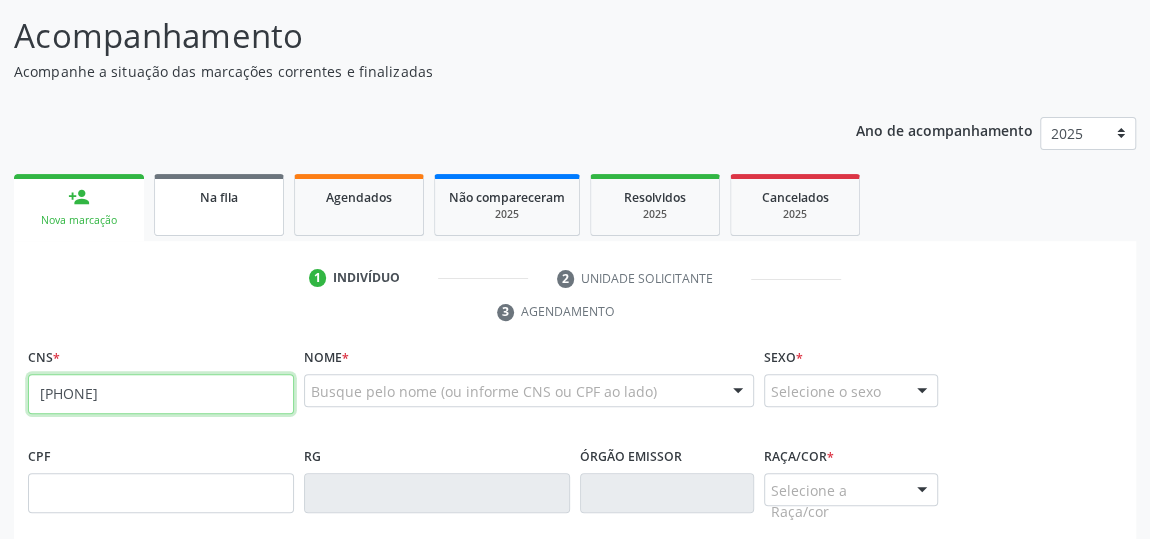 type on "[PHONE]" 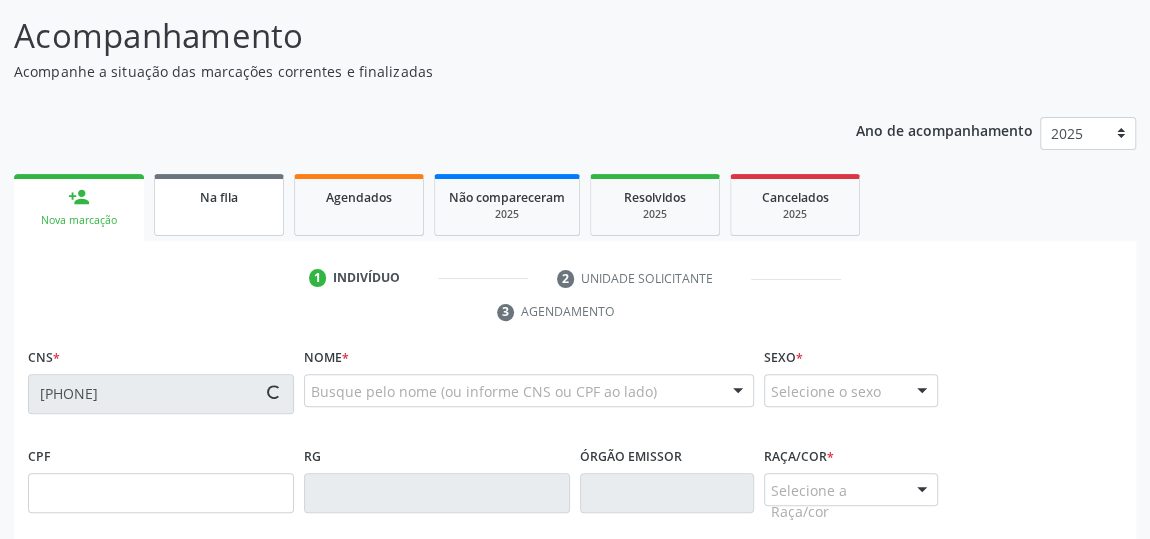 type on "[NUMBER].[NUMBER].[NUMBER]-[NUMBER]" 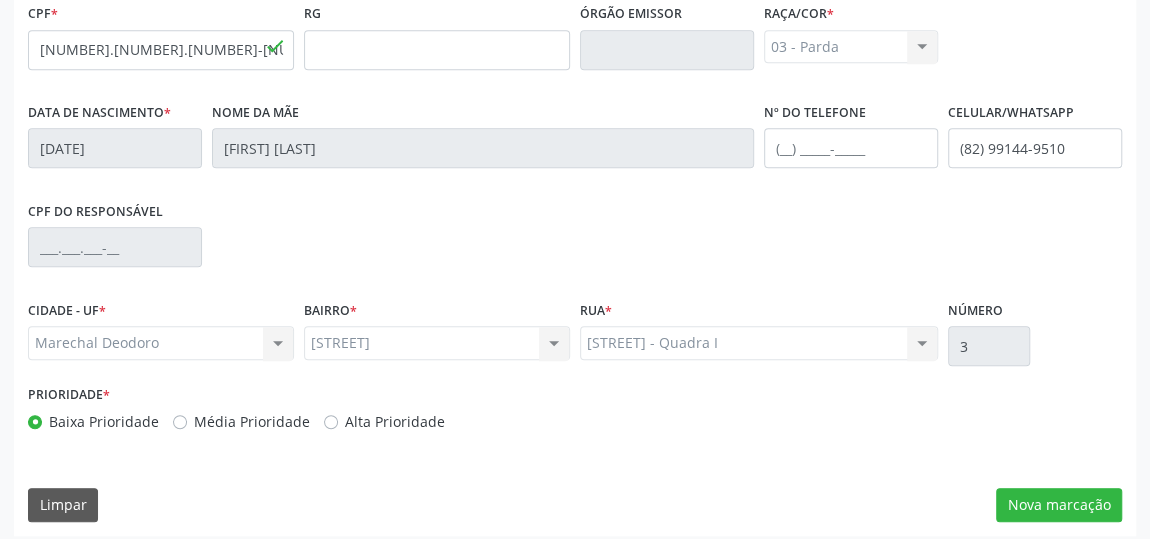 scroll, scrollTop: 604, scrollLeft: 0, axis: vertical 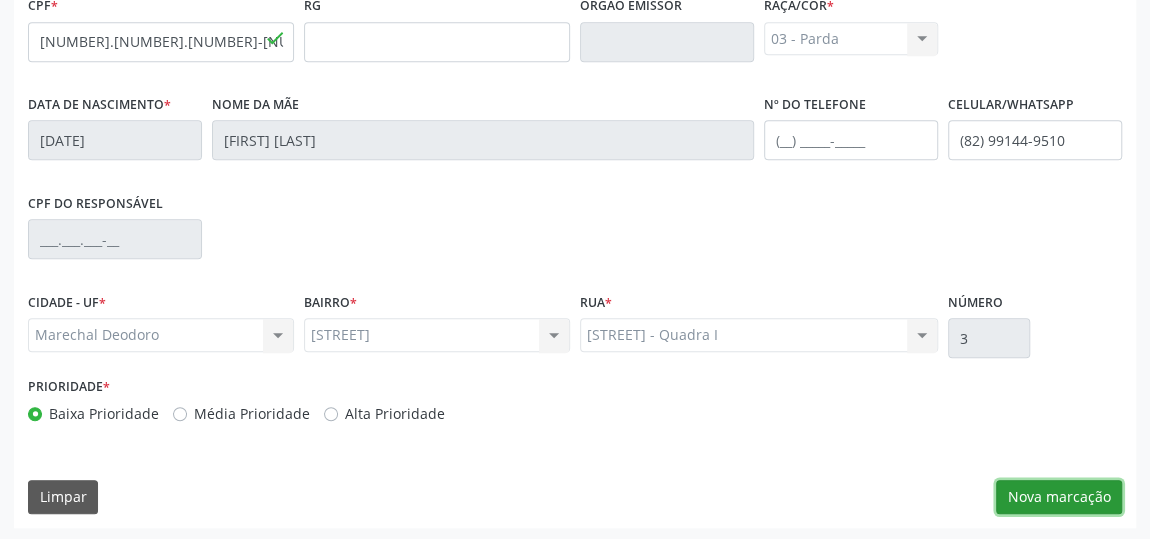 click on "Nova marcação" at bounding box center (1059, 497) 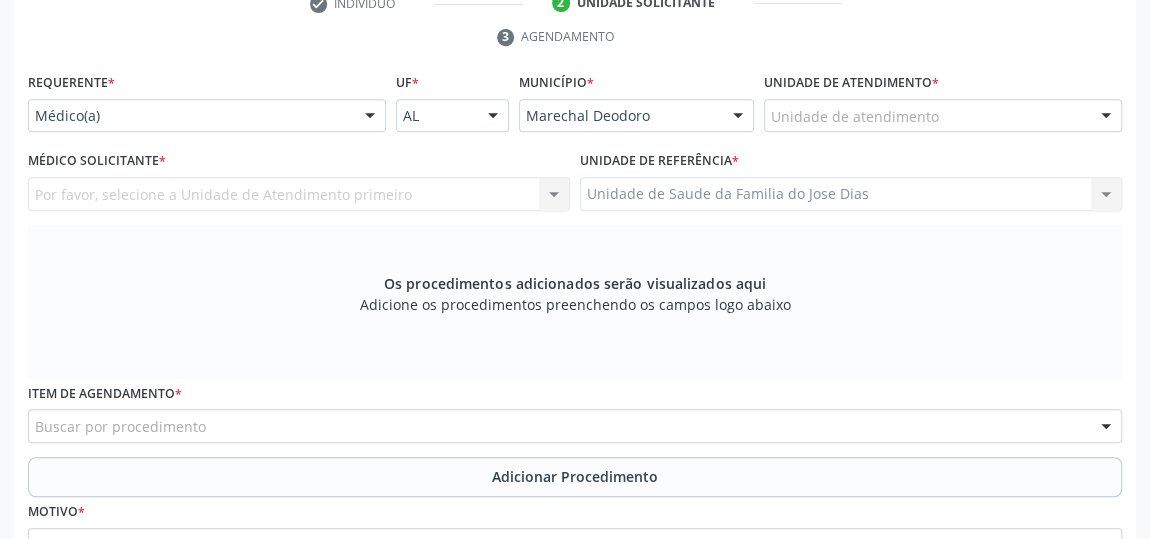 scroll, scrollTop: 331, scrollLeft: 0, axis: vertical 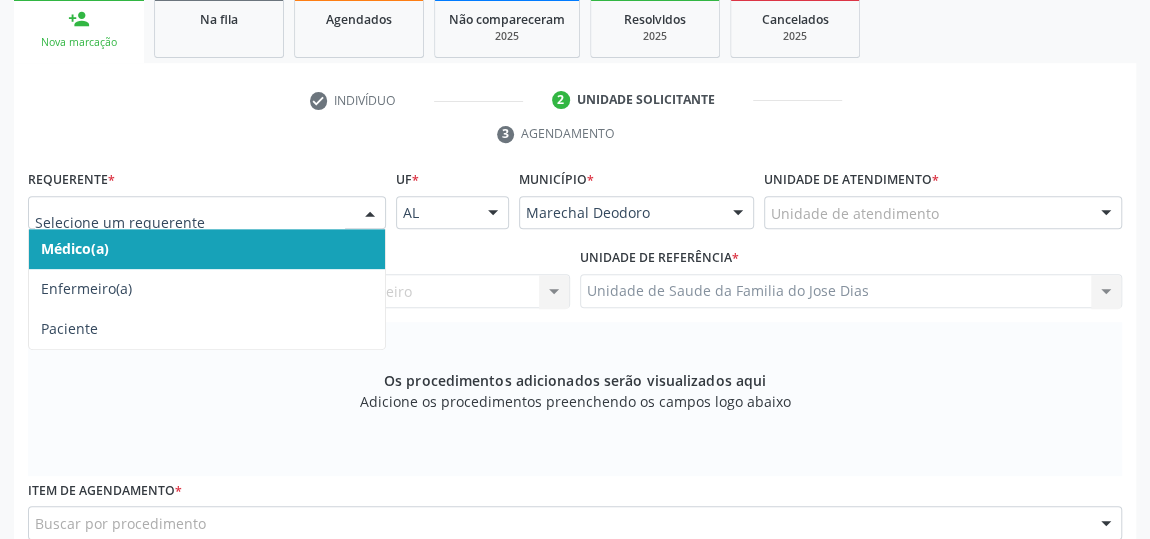 click at bounding box center (370, 214) 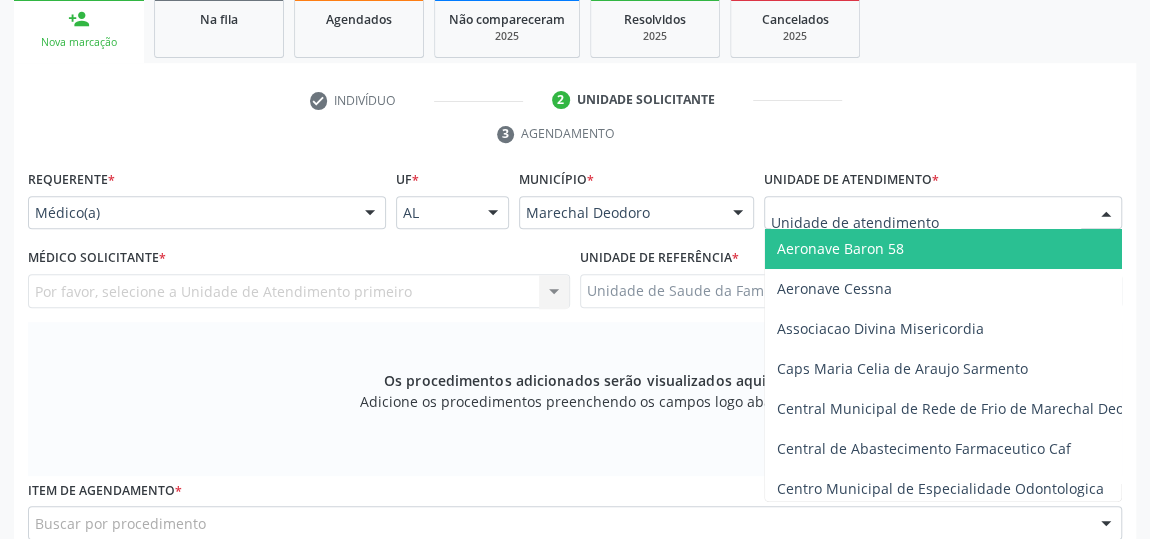 type on "J" 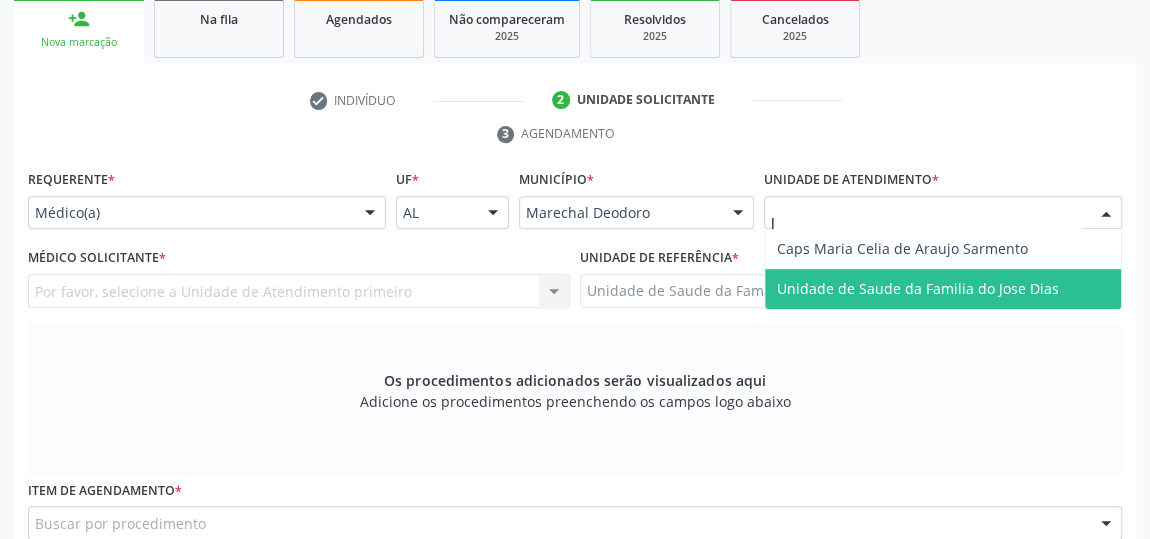 click on "Unidade de Saude da Familia do Jose Dias" at bounding box center (943, 289) 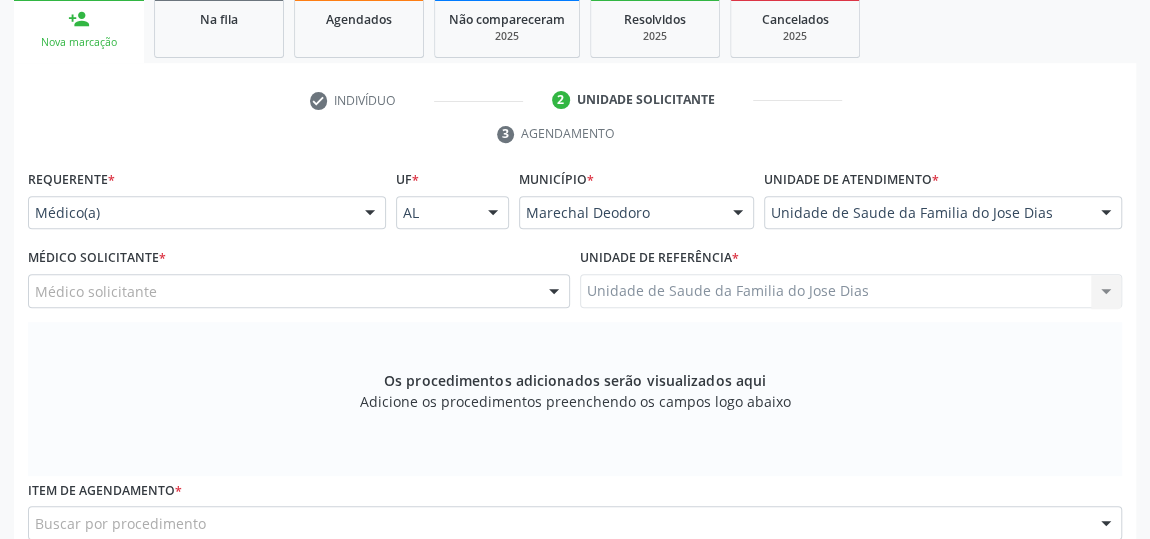 click at bounding box center [554, 292] 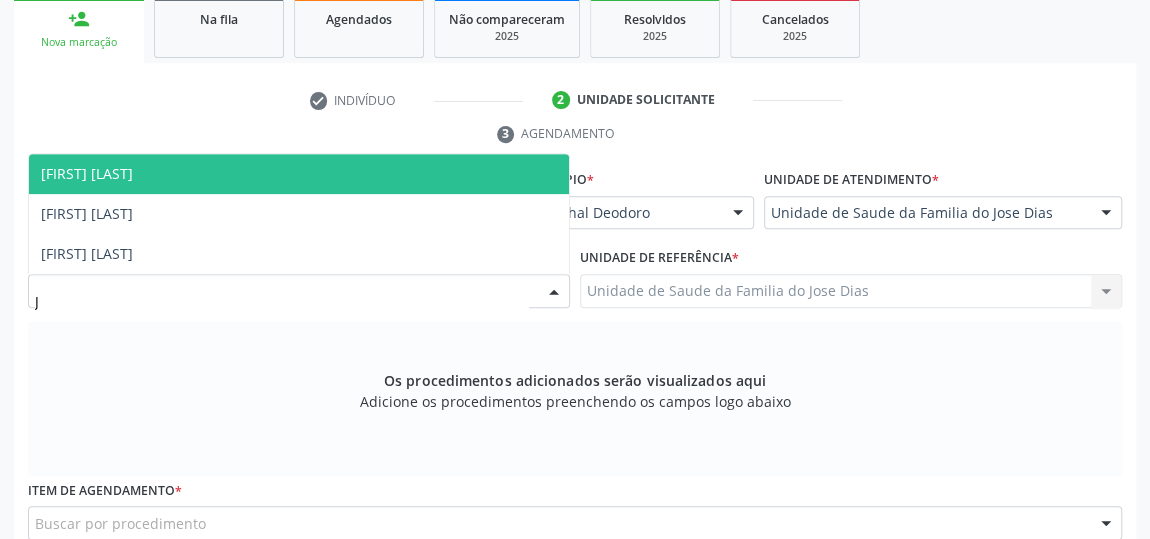 type on "JO" 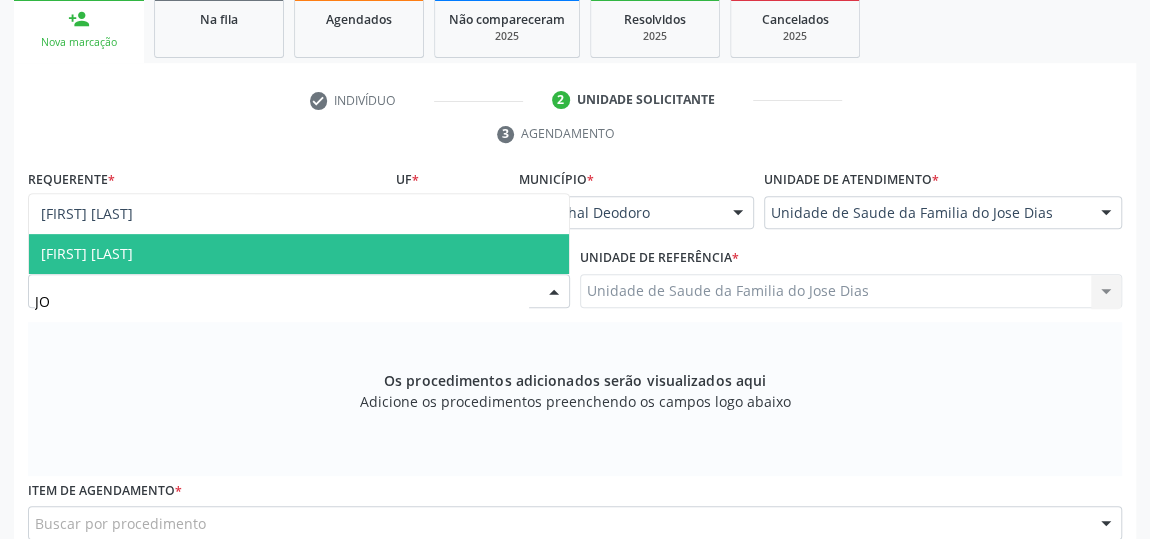 click on "[FIRST] [LAST]" at bounding box center [299, 254] 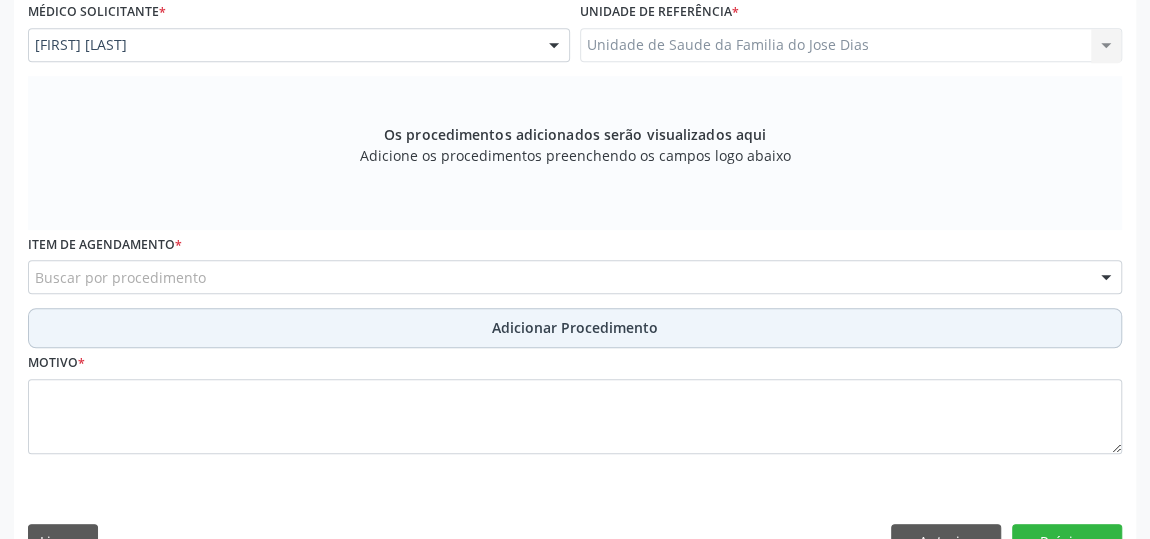 scroll, scrollTop: 604, scrollLeft: 0, axis: vertical 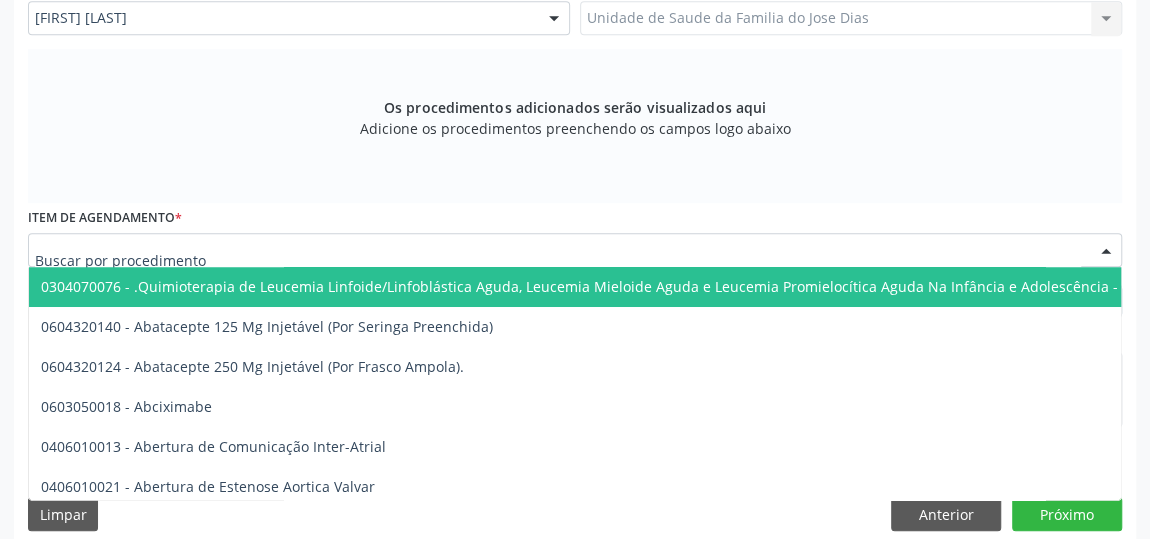 click at bounding box center (575, 250) 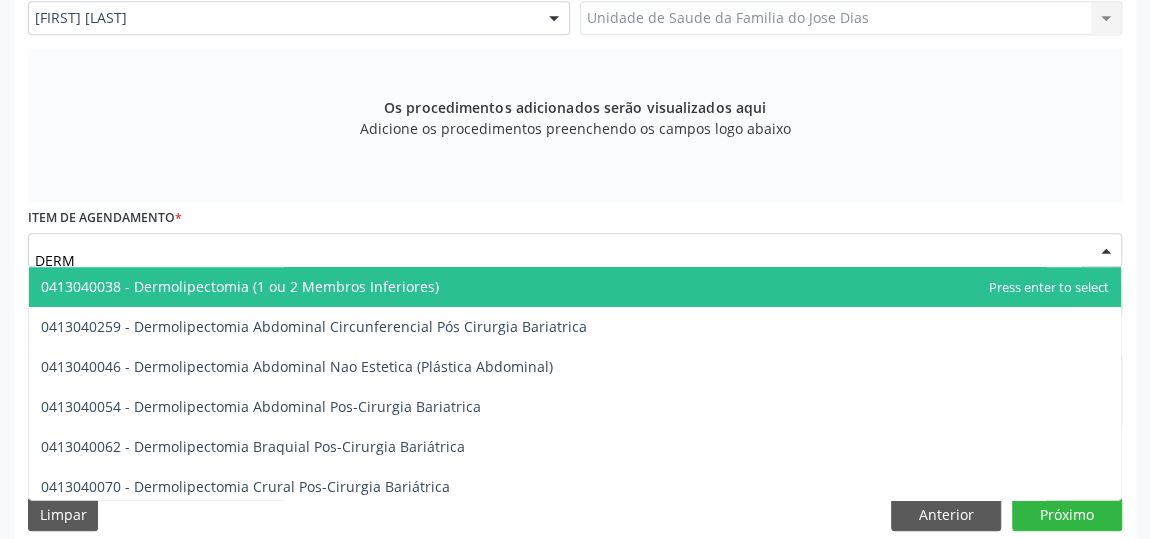 type on "DERMA" 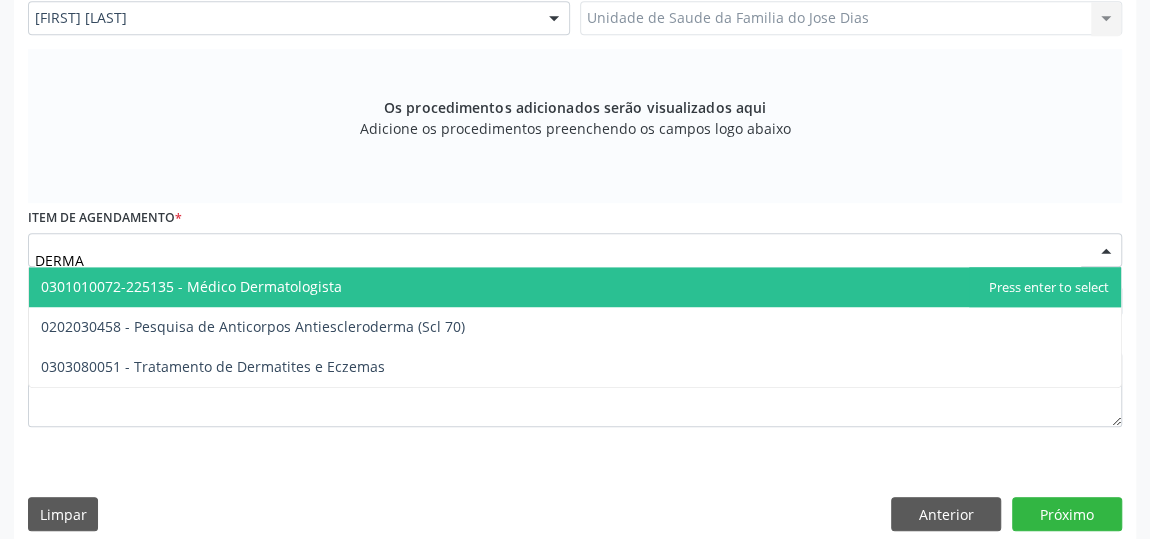 click on "0301010072-225135 - Médico Dermatologista" at bounding box center [575, 287] 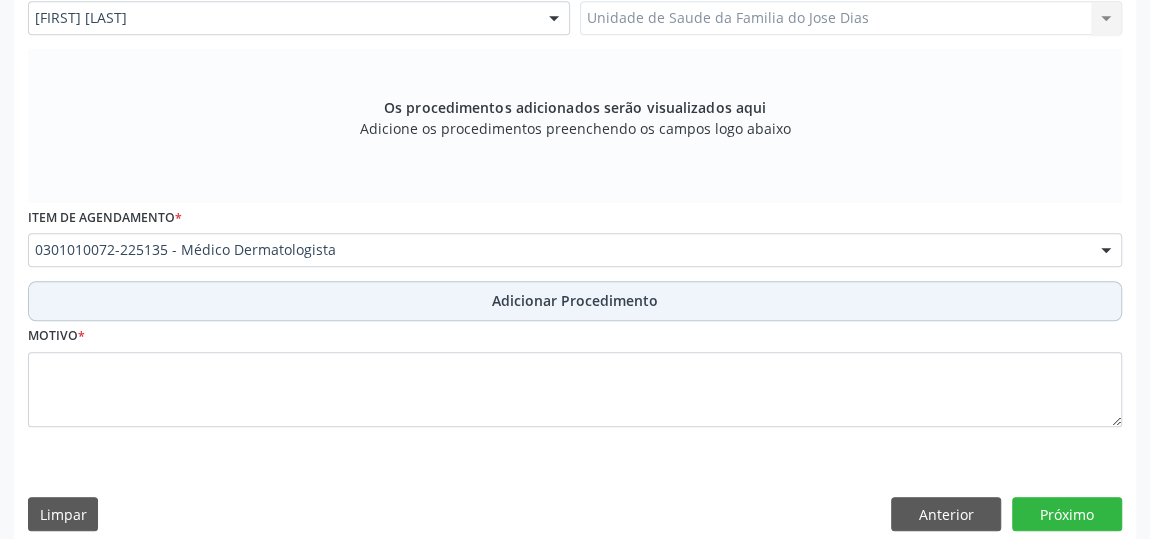 click on "Adicionar Procedimento" at bounding box center (575, 301) 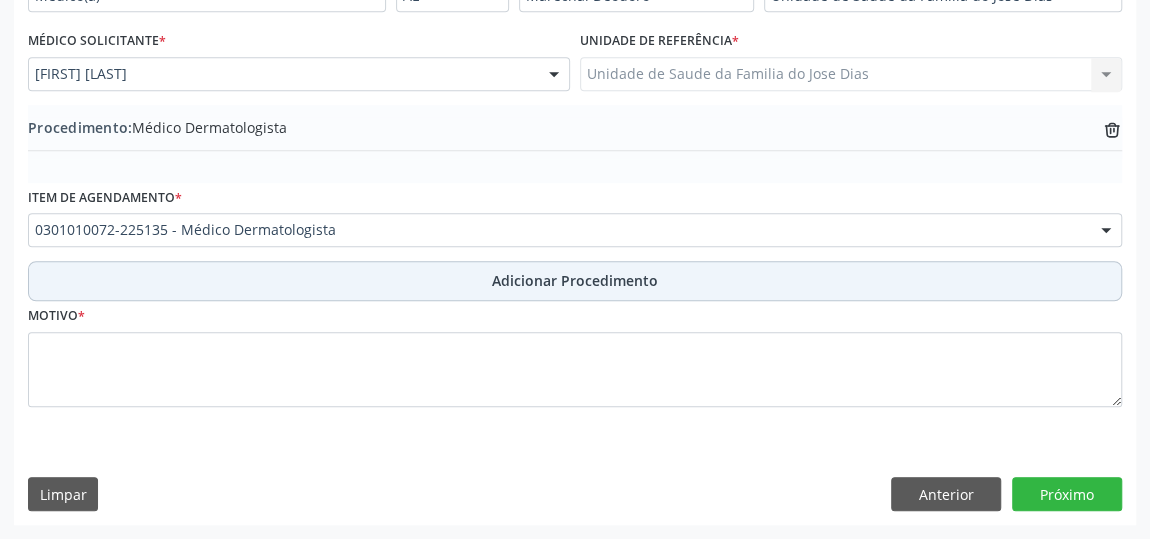 scroll, scrollTop: 544, scrollLeft: 0, axis: vertical 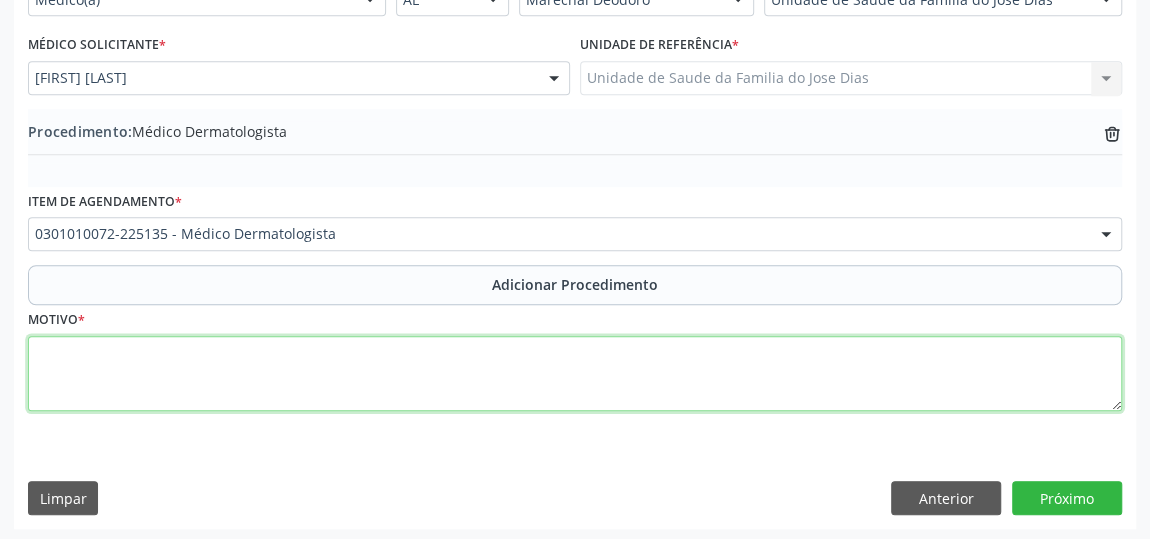 click at bounding box center [575, 374] 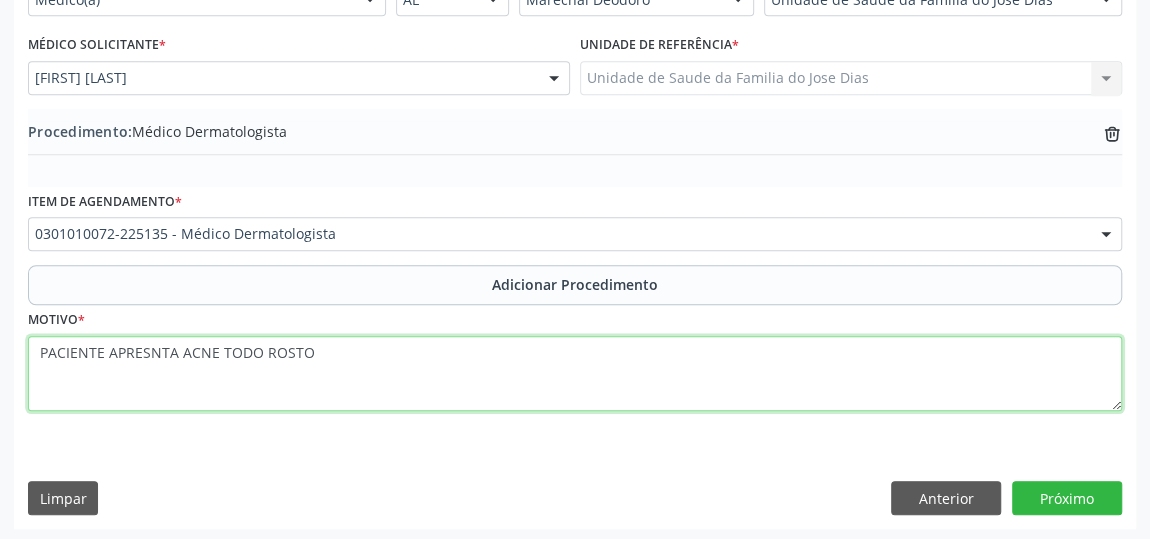 click on "PACIENTE APRESNTA ACNE TODO ROSTO" at bounding box center (575, 374) 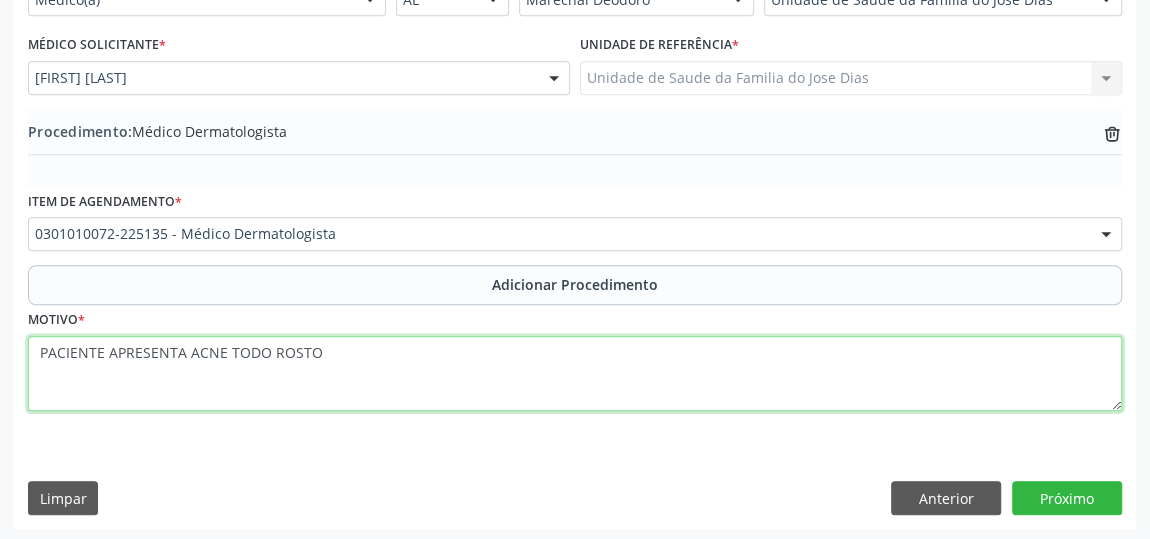 click on "PACIENTE APRESENTA ACNE TODO ROSTO" at bounding box center [575, 374] 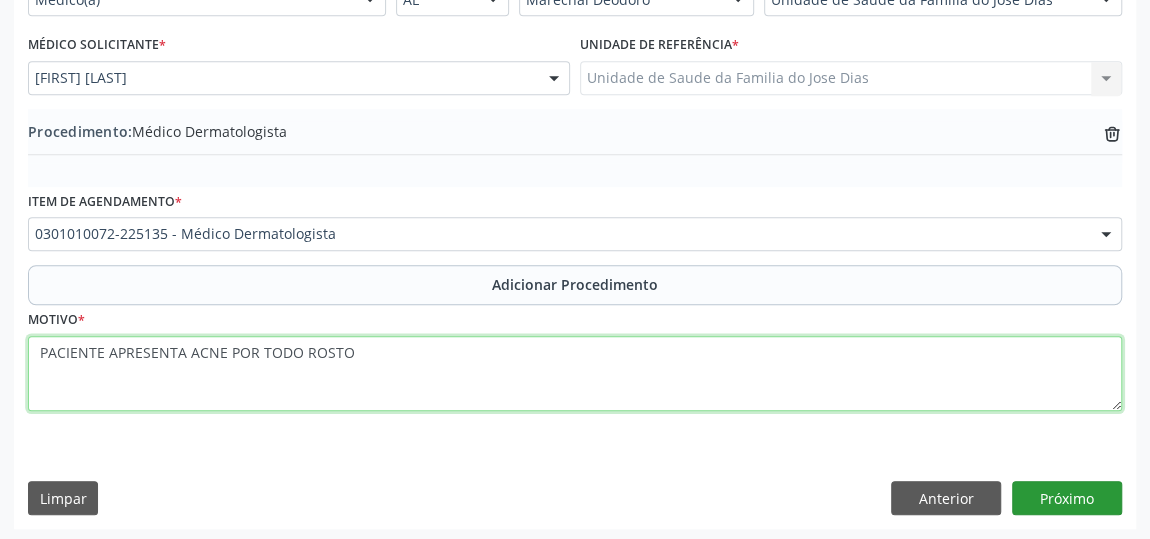 type on "PACIENTE APRESENTA ACNE POR TODO ROSTO" 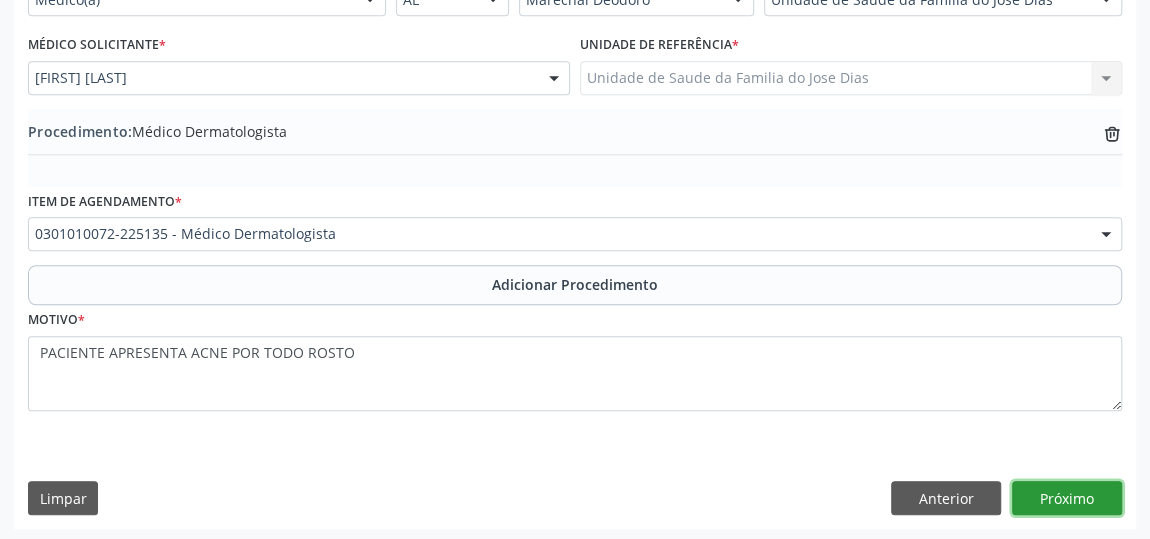 click on "Próximo" at bounding box center [1067, 498] 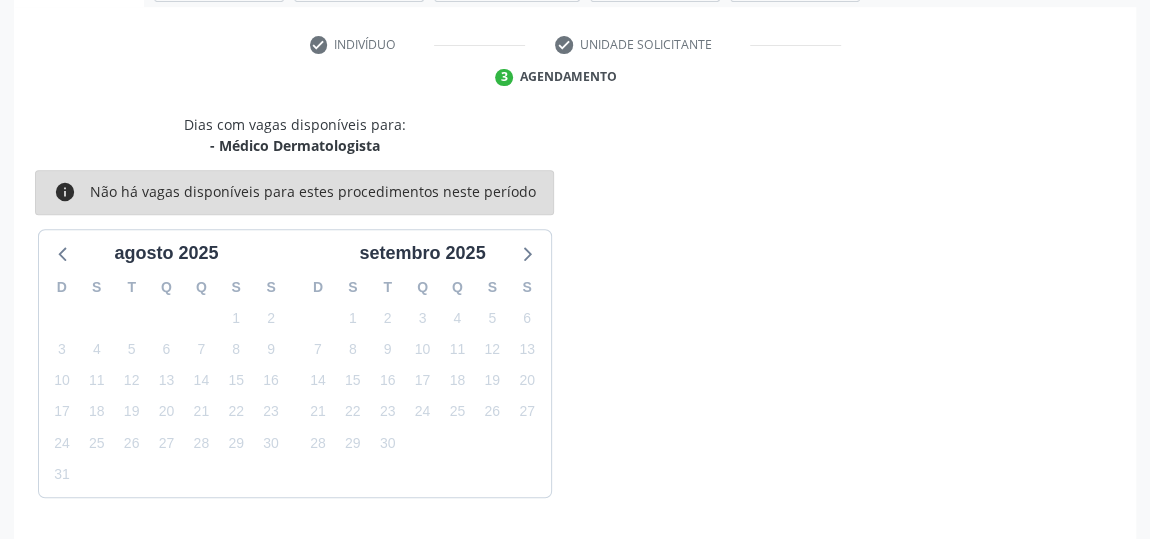scroll, scrollTop: 446, scrollLeft: 0, axis: vertical 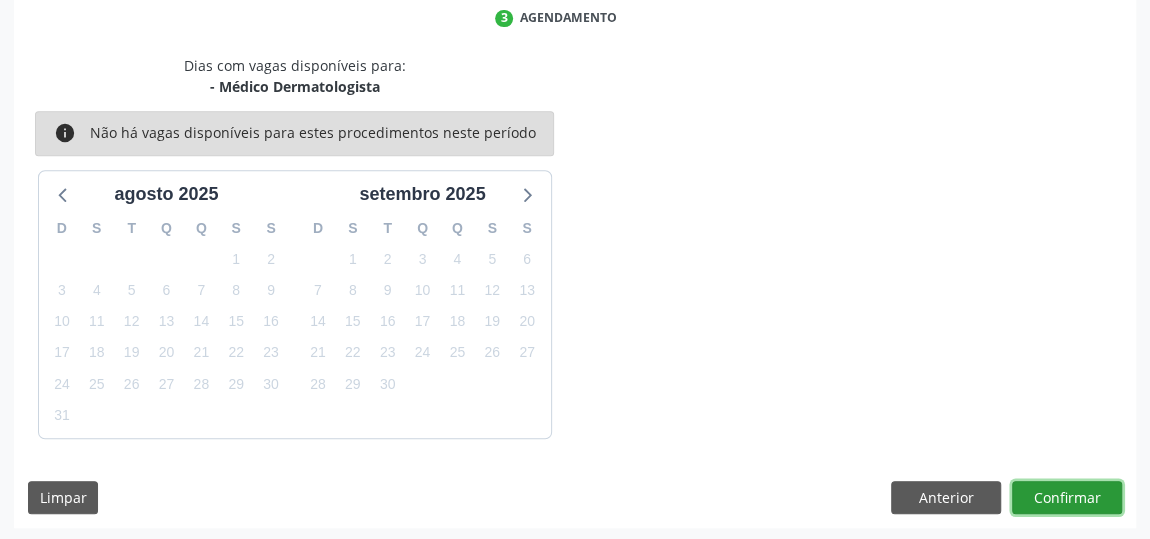 click on "Confirmar" at bounding box center [1067, 498] 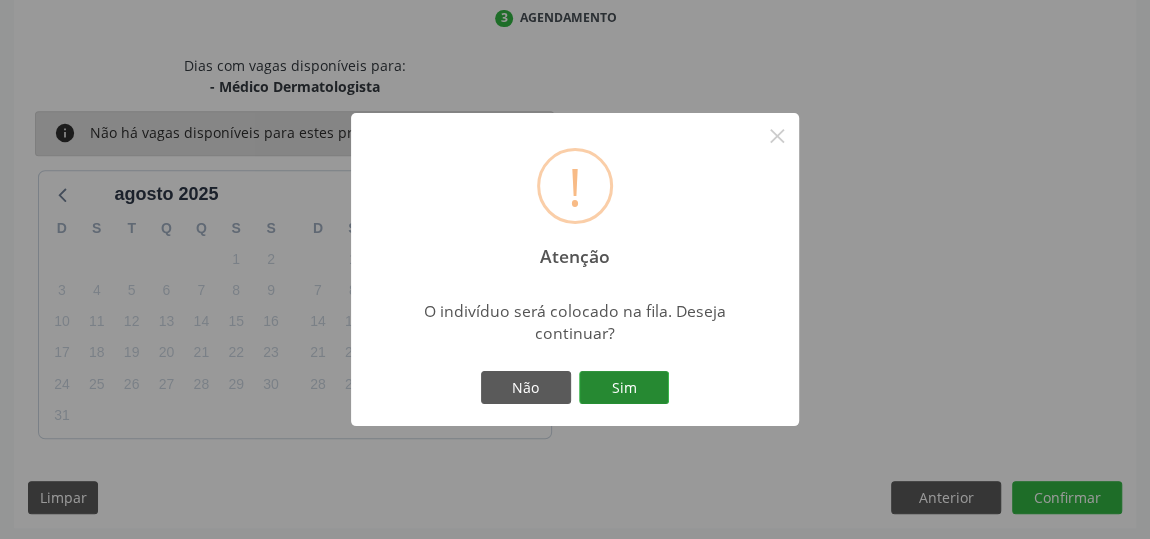 click on "Sim" at bounding box center (624, 388) 